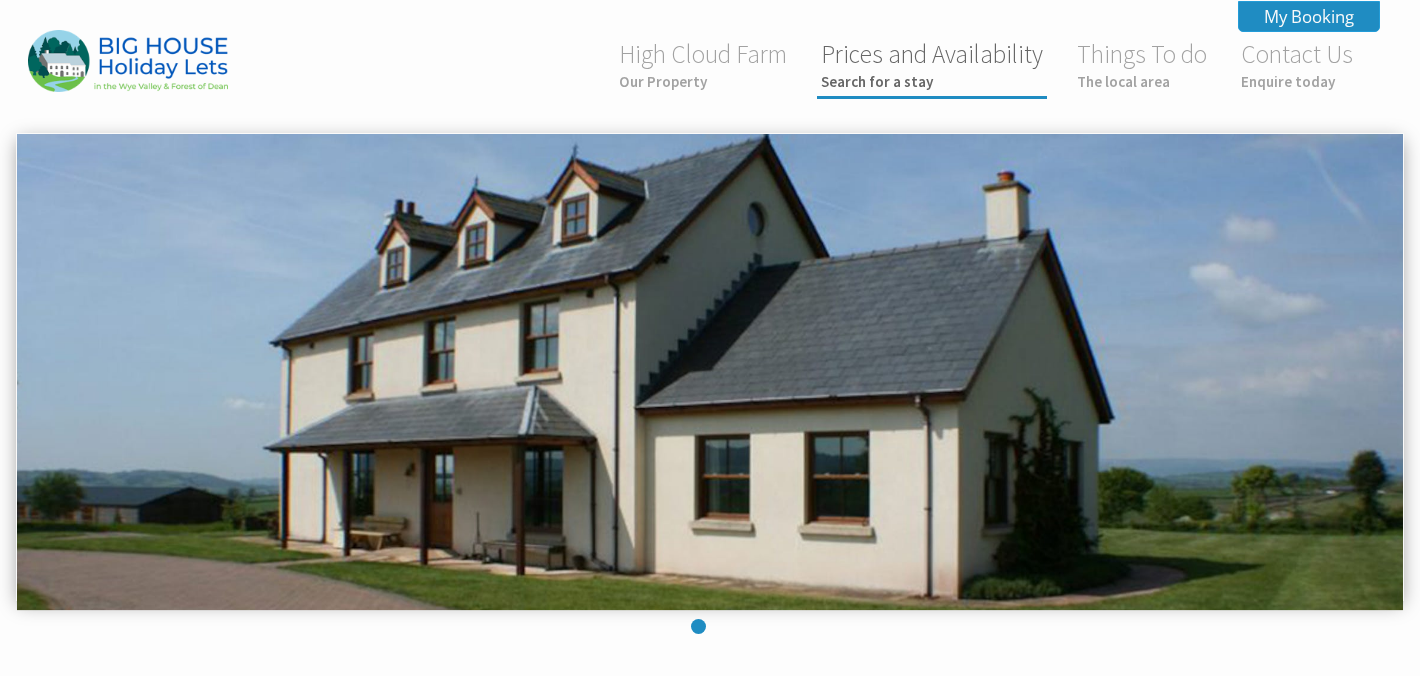 scroll, scrollTop: 0, scrollLeft: 0, axis: both 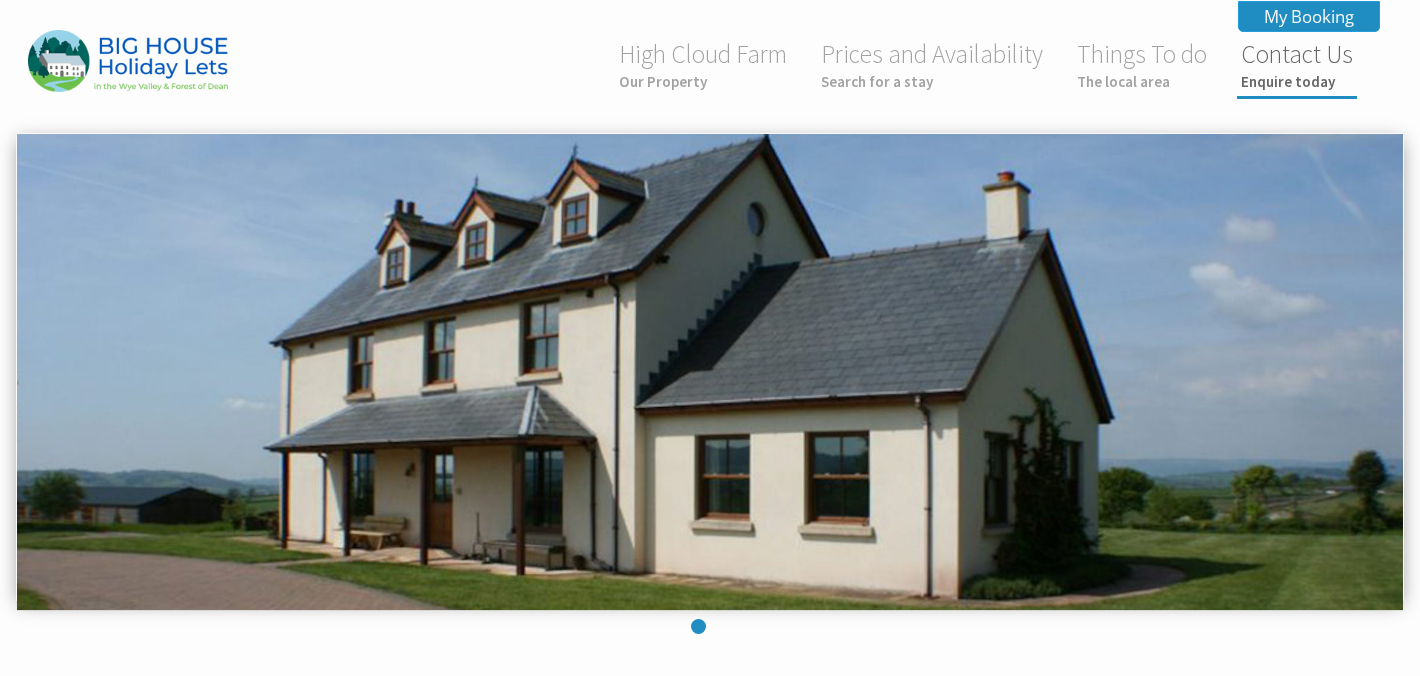 click on "Contact Us  Enquire today" at bounding box center [1297, 64] 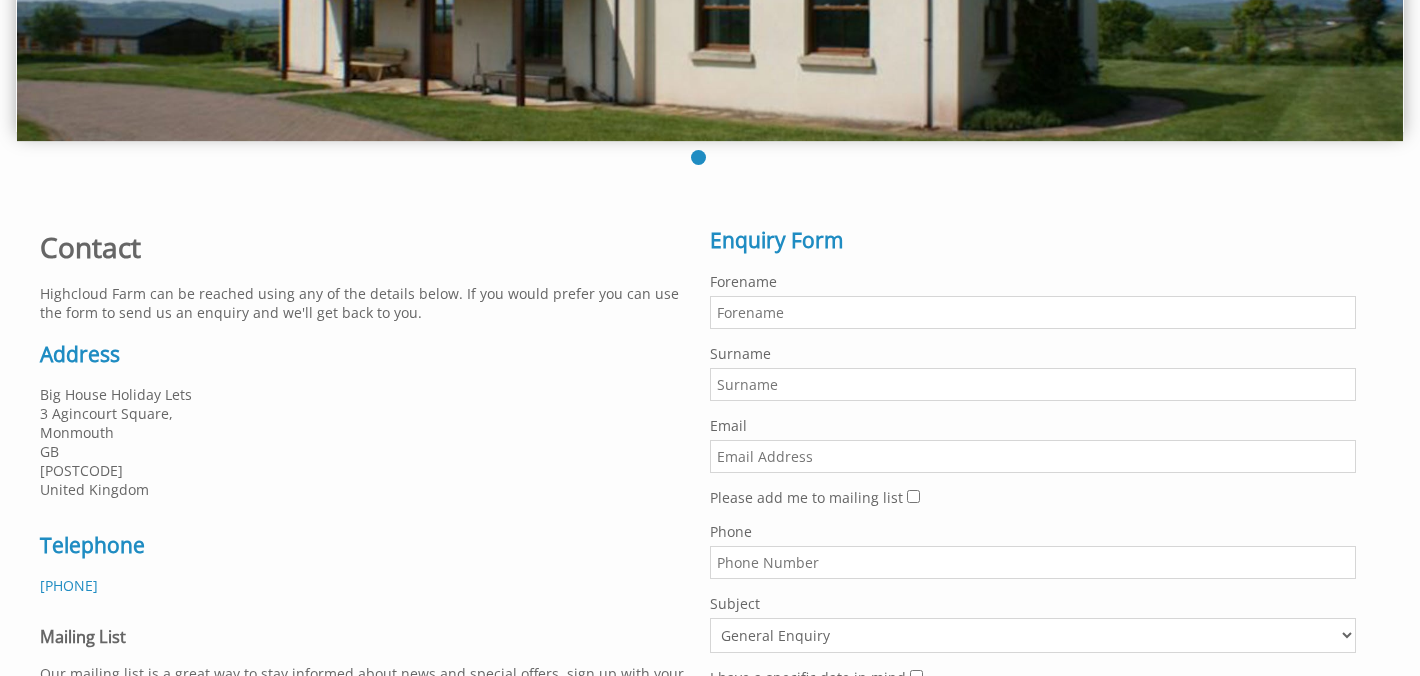 scroll, scrollTop: 609, scrollLeft: 0, axis: vertical 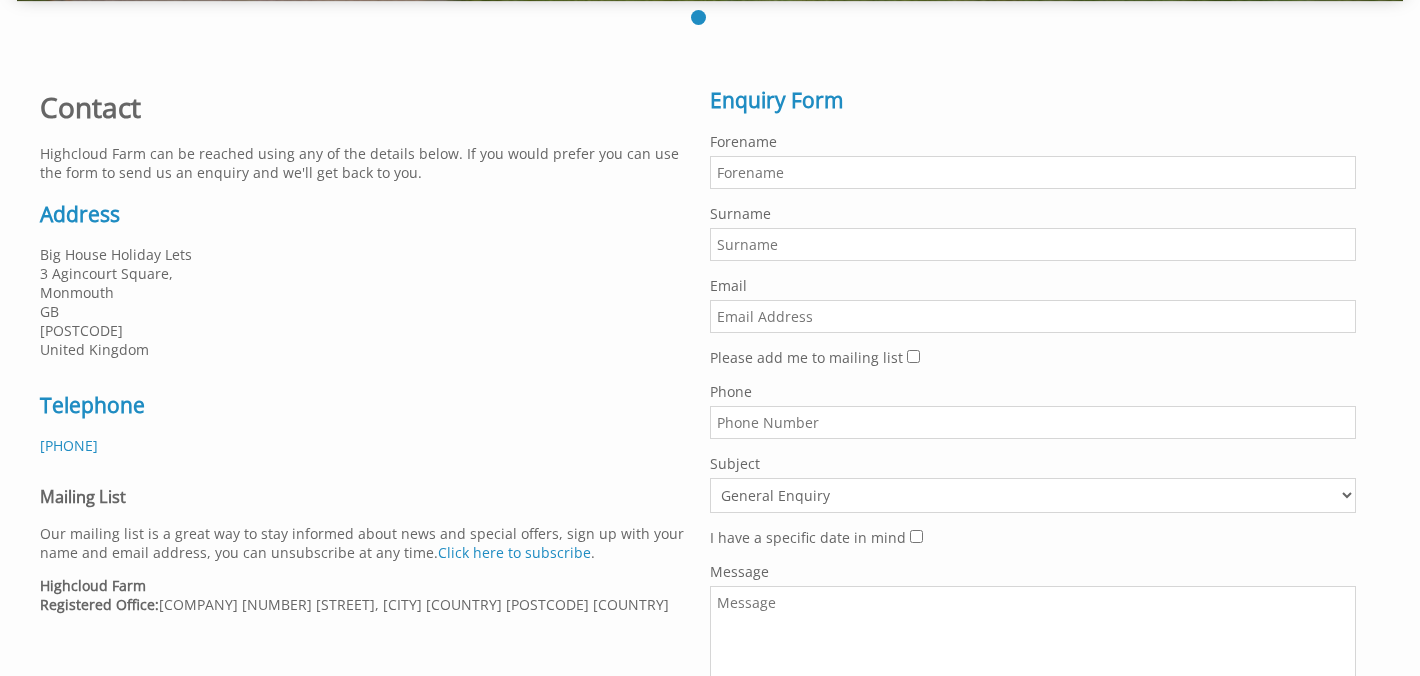 click on "Forename" at bounding box center [1033, 172] 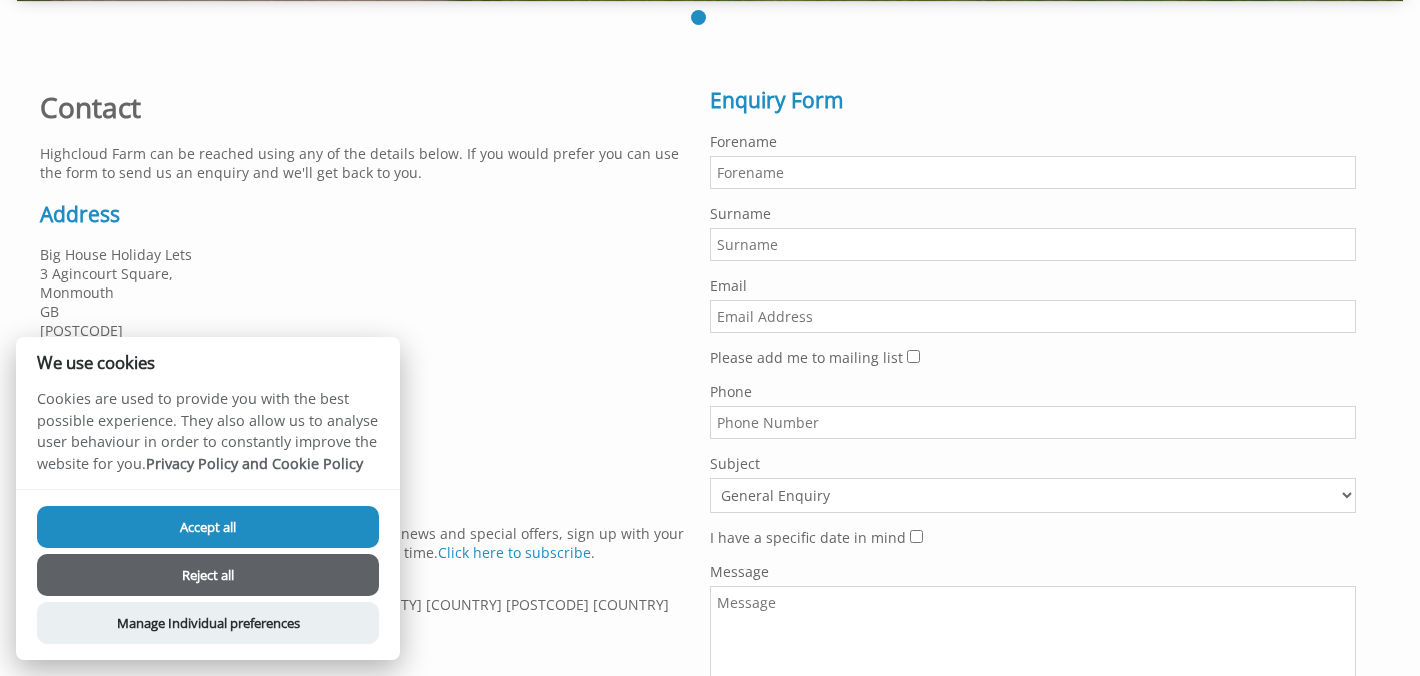 type on "Ruby" 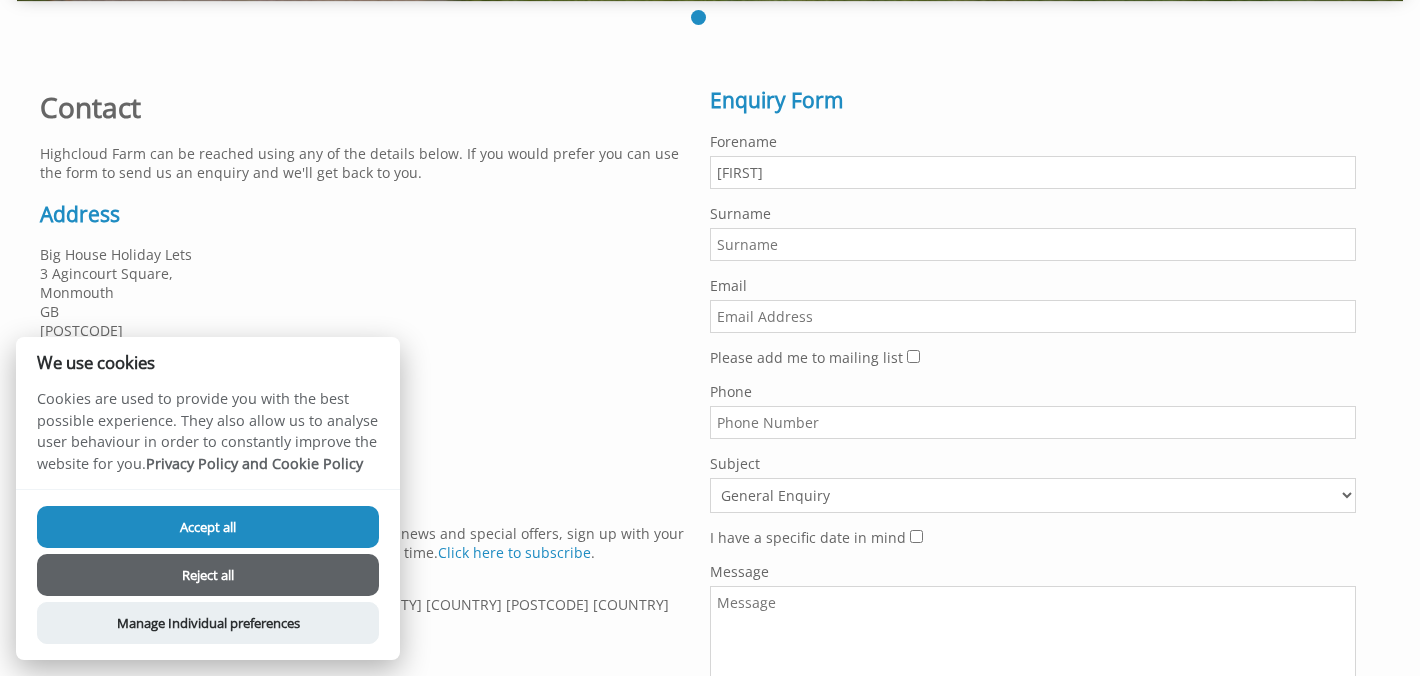 type on "Long" 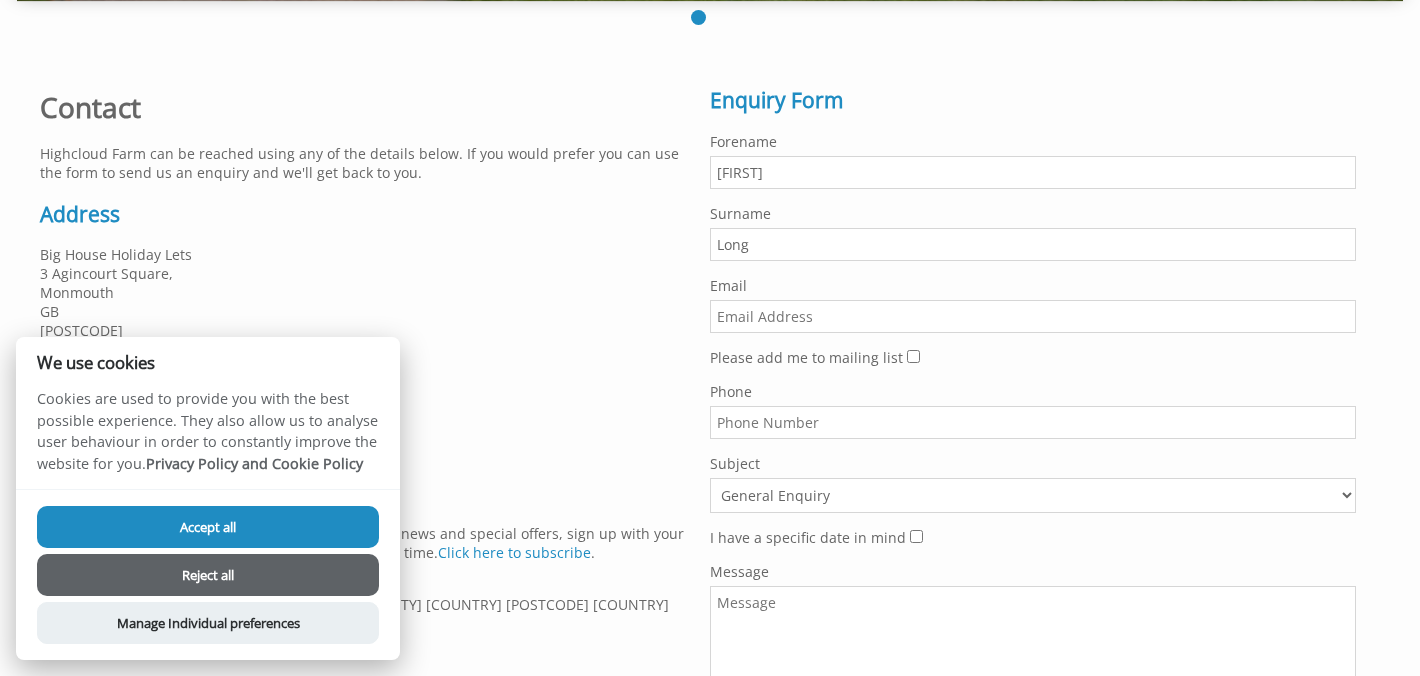 type on "rubylong@live.co.uk" 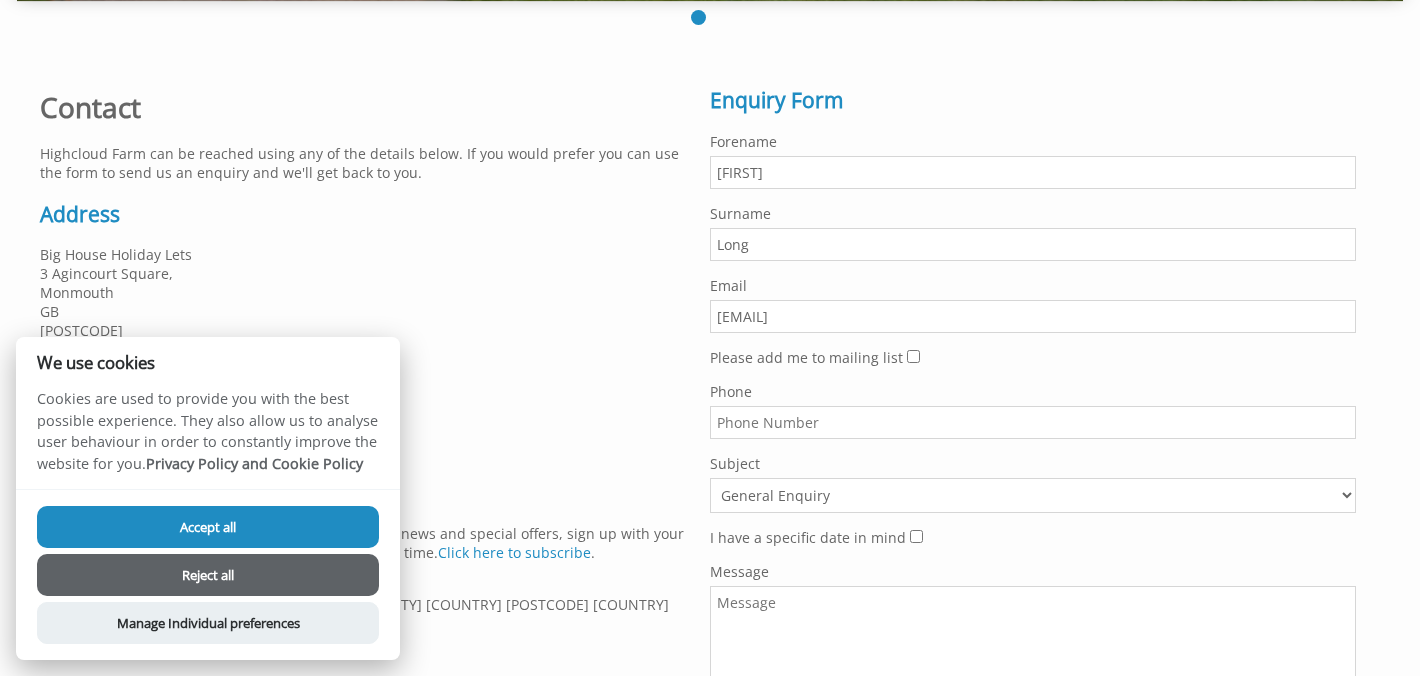 type on "07534763886" 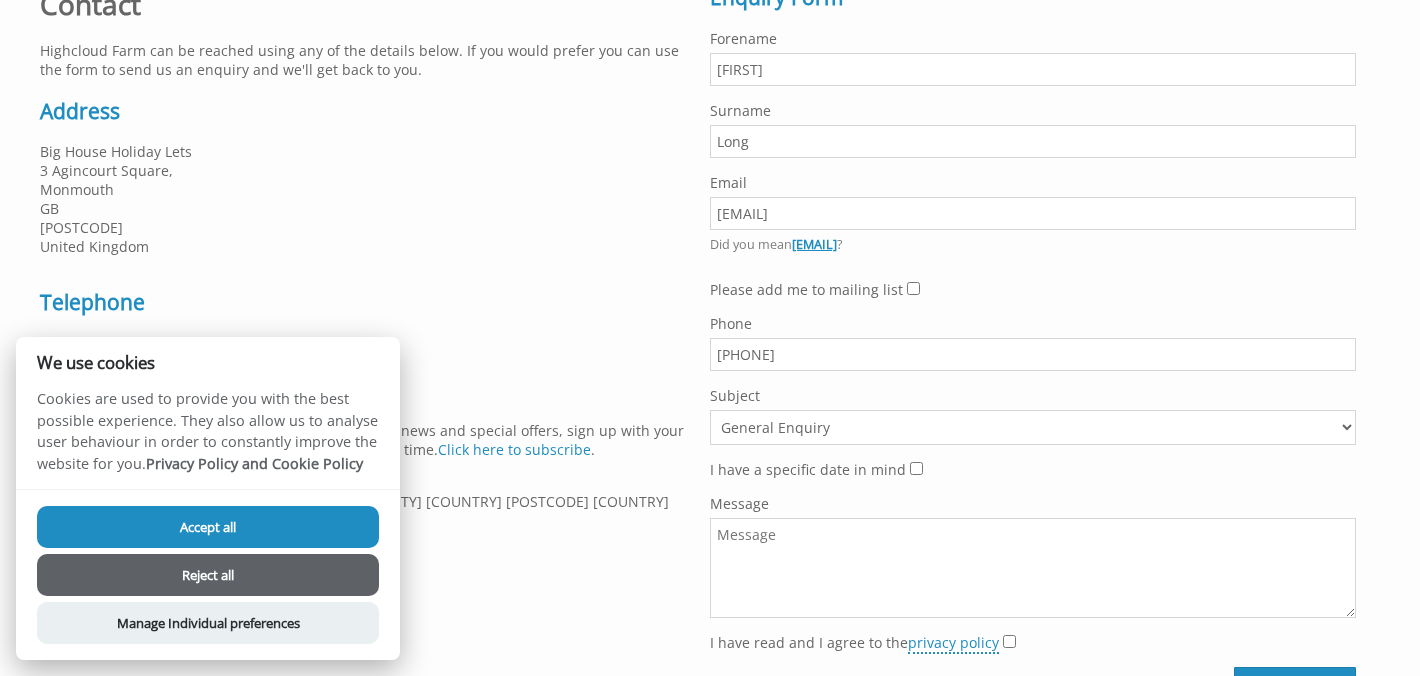 scroll, scrollTop: 805, scrollLeft: 0, axis: vertical 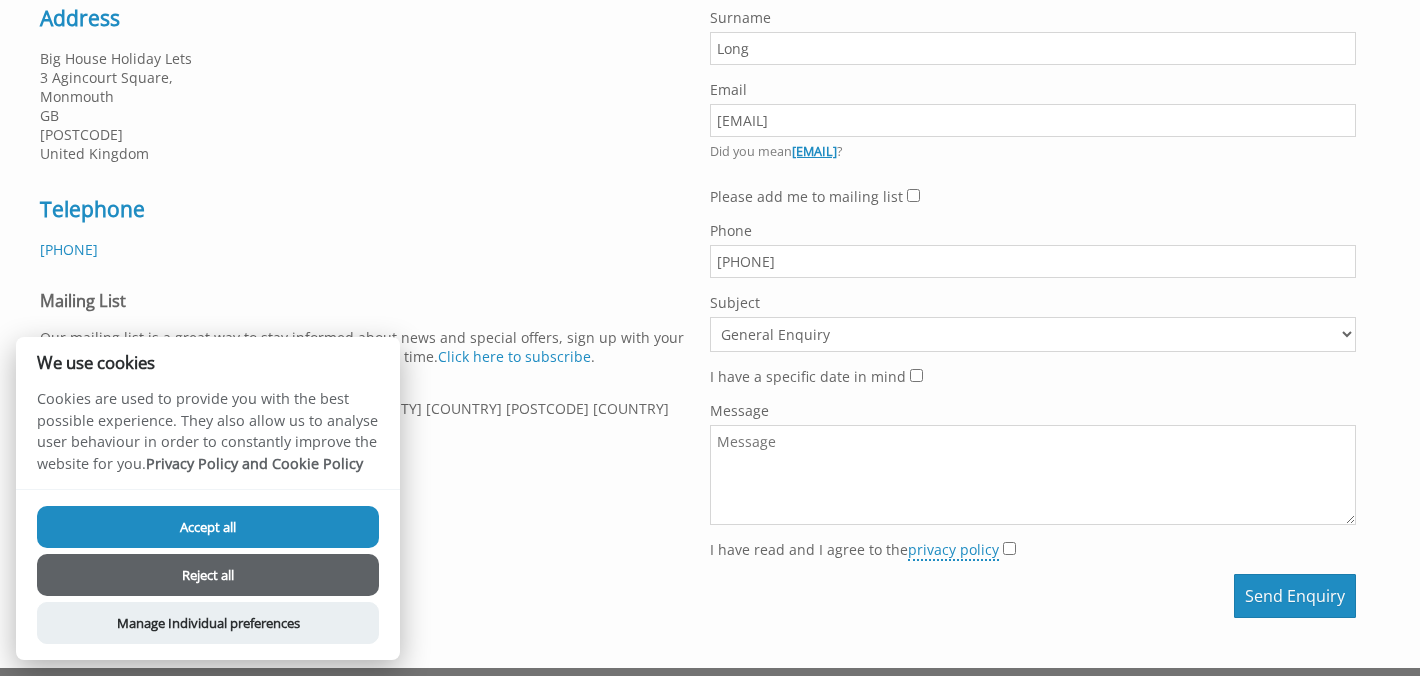 click on "General Enquiry
High Cloud Farm and Barn" at bounding box center (1033, 334) 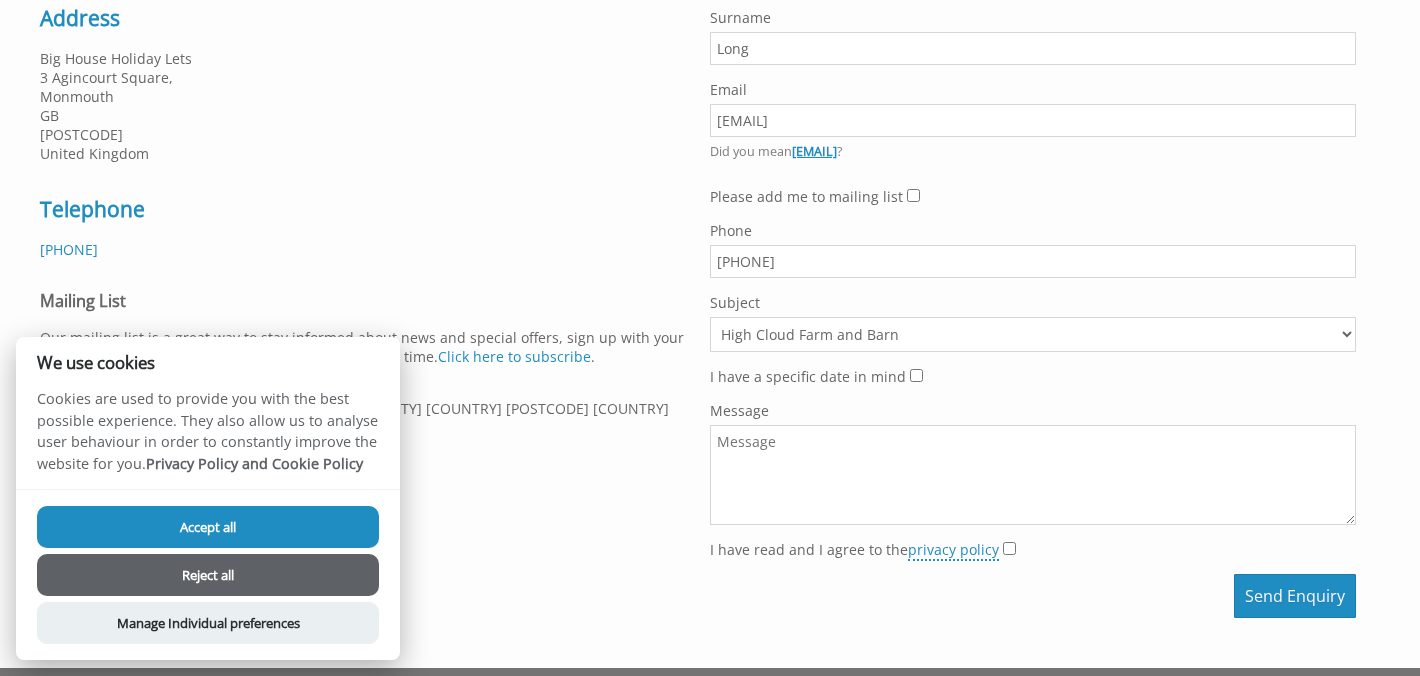 click on "Message" at bounding box center [1033, 475] 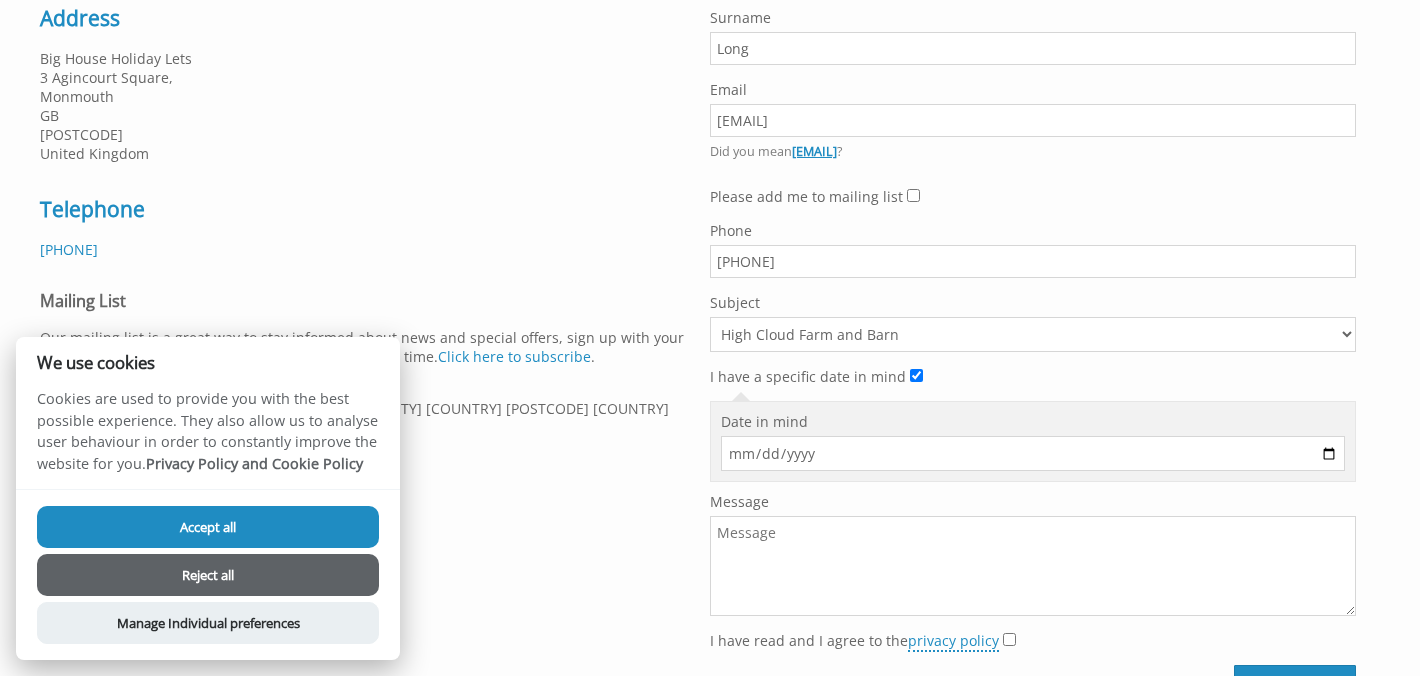 click on "Date in mind" at bounding box center (1033, 453) 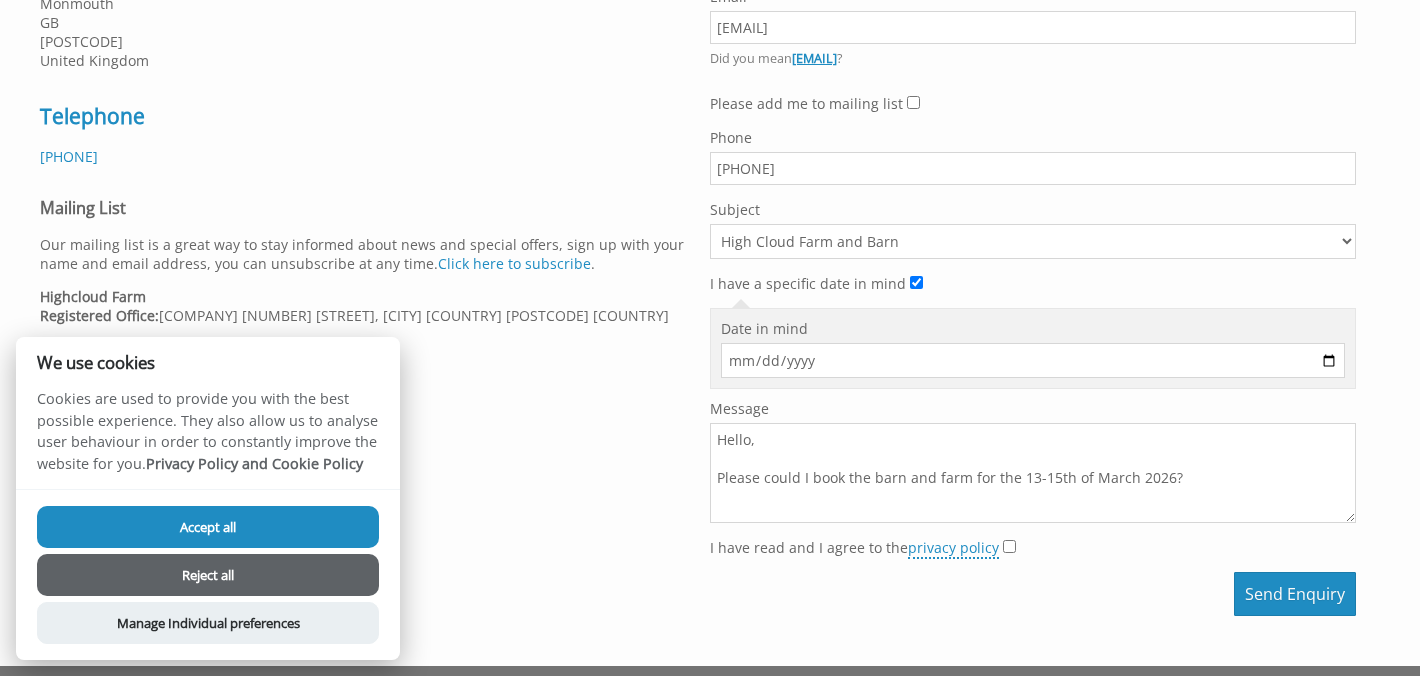 scroll, scrollTop: 904, scrollLeft: 0, axis: vertical 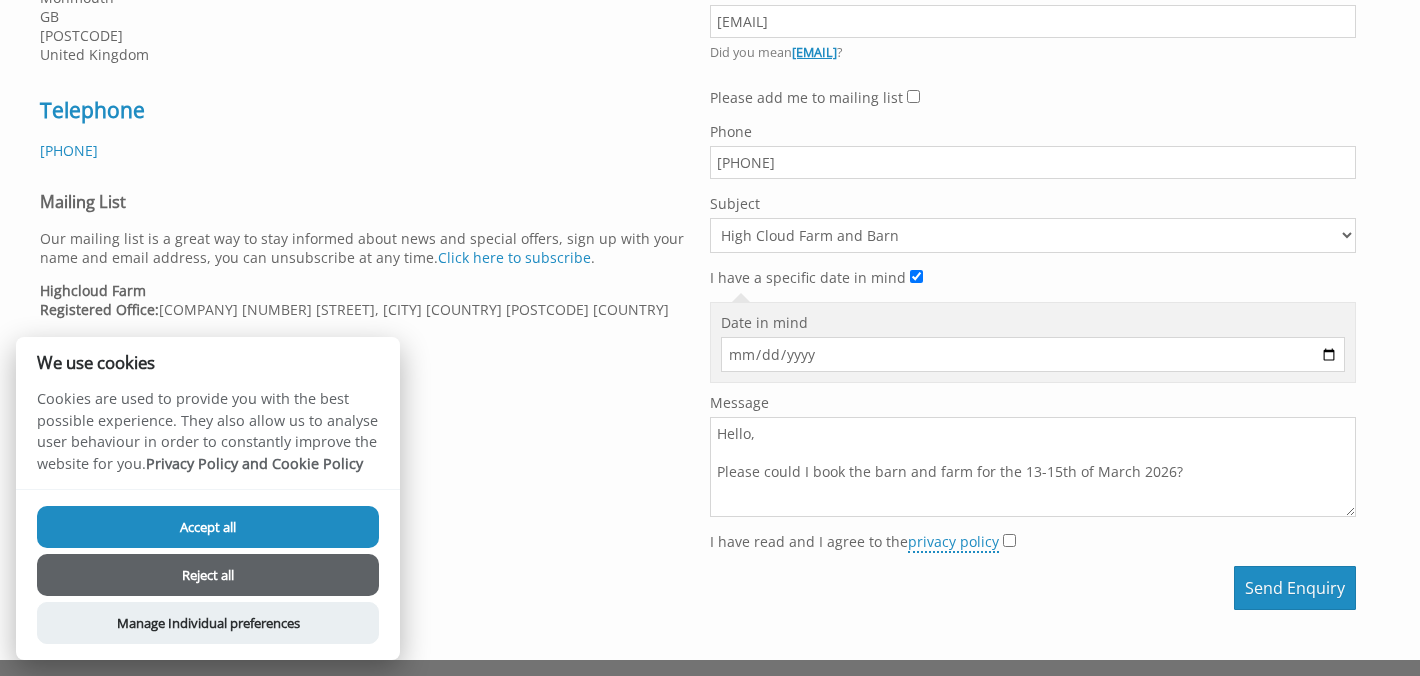 type on "Hello,
Please could I book the barn and farm for the 13-15th of March 2026?" 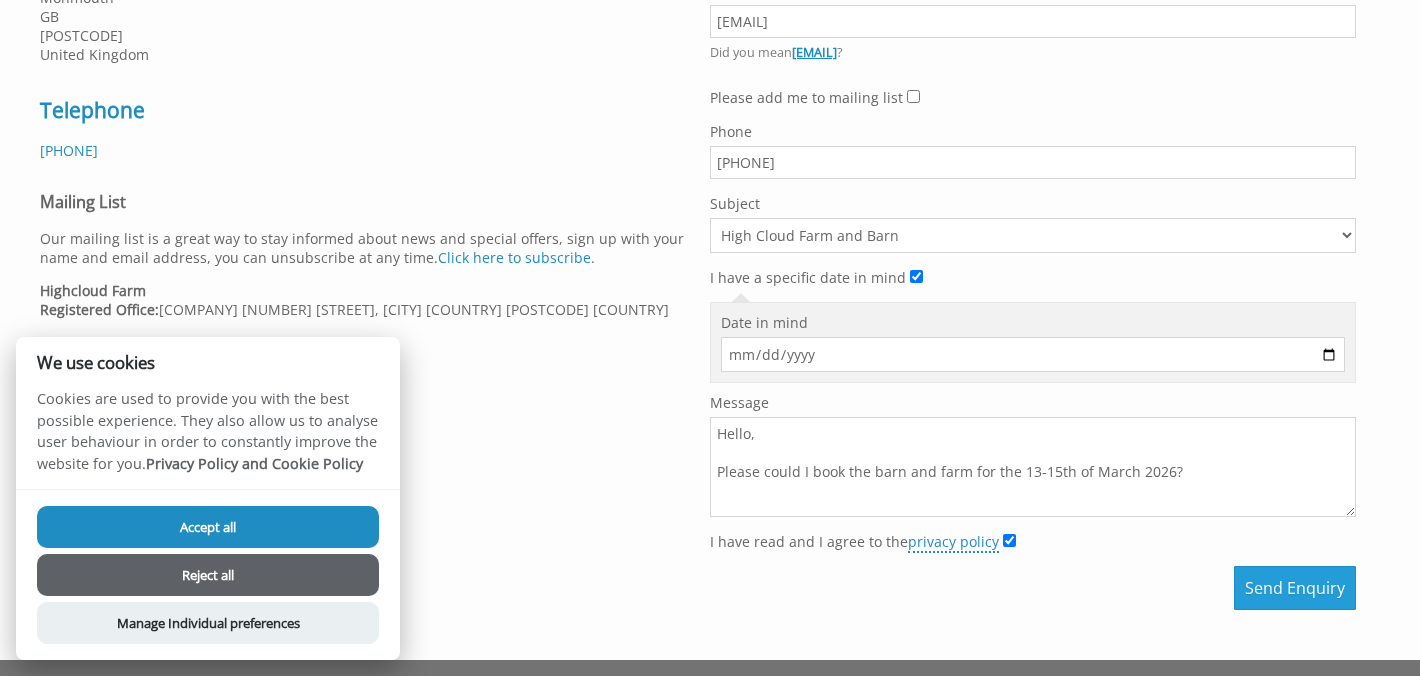 click on "Send Enquiry" at bounding box center [1295, 588] 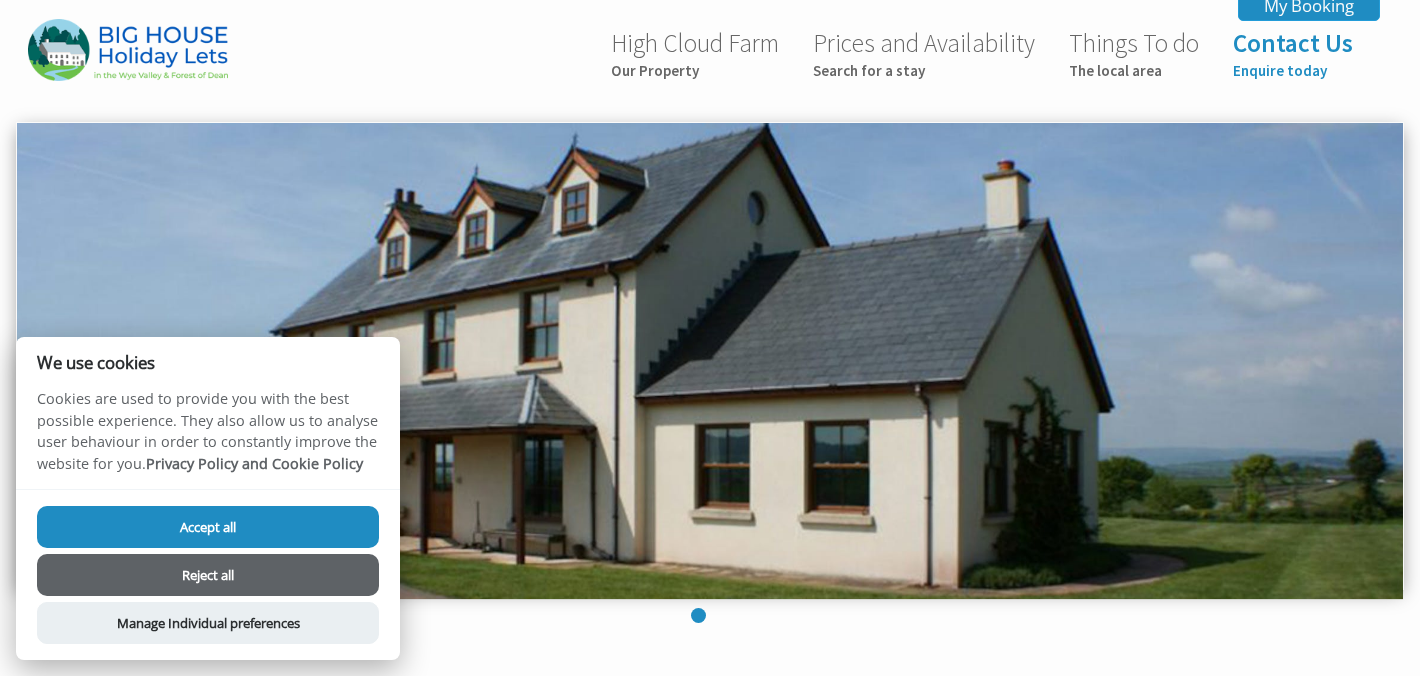 scroll, scrollTop: 0, scrollLeft: 0, axis: both 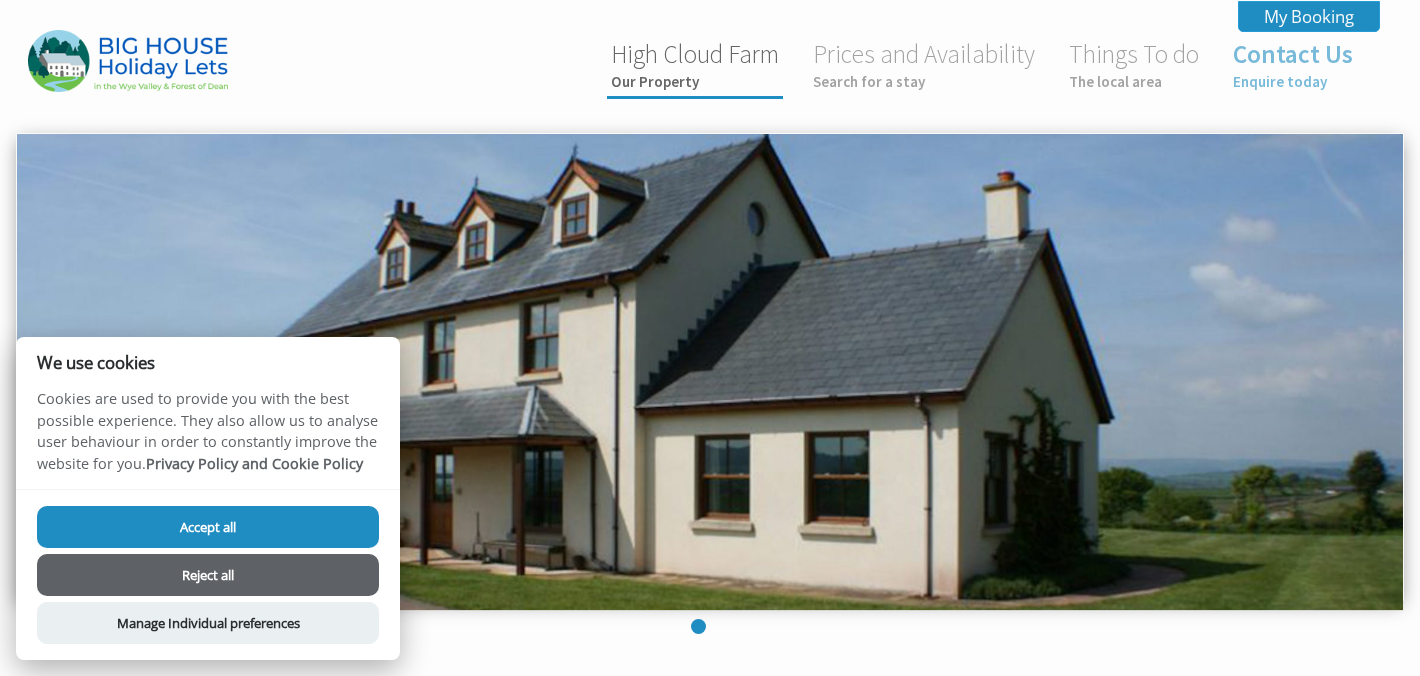 click on "High Cloud Farm  Our Property" at bounding box center [695, 64] 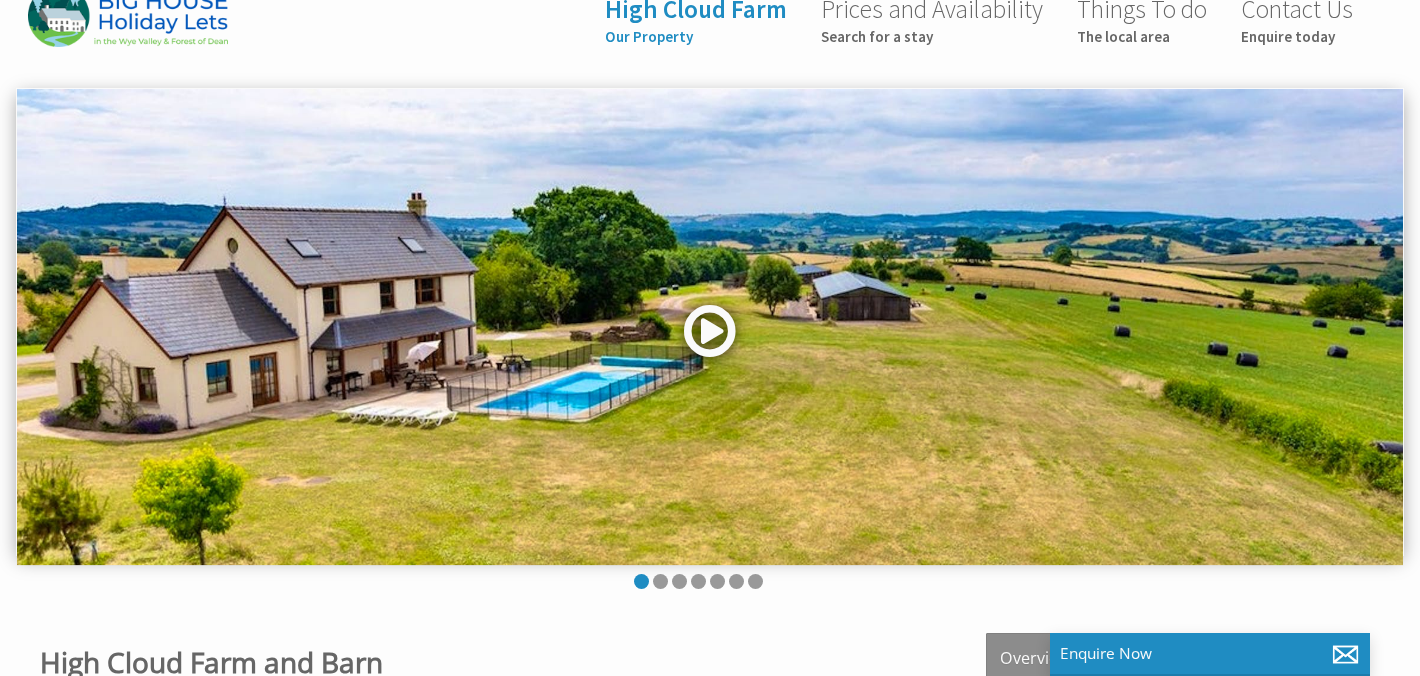 scroll, scrollTop: 49, scrollLeft: 0, axis: vertical 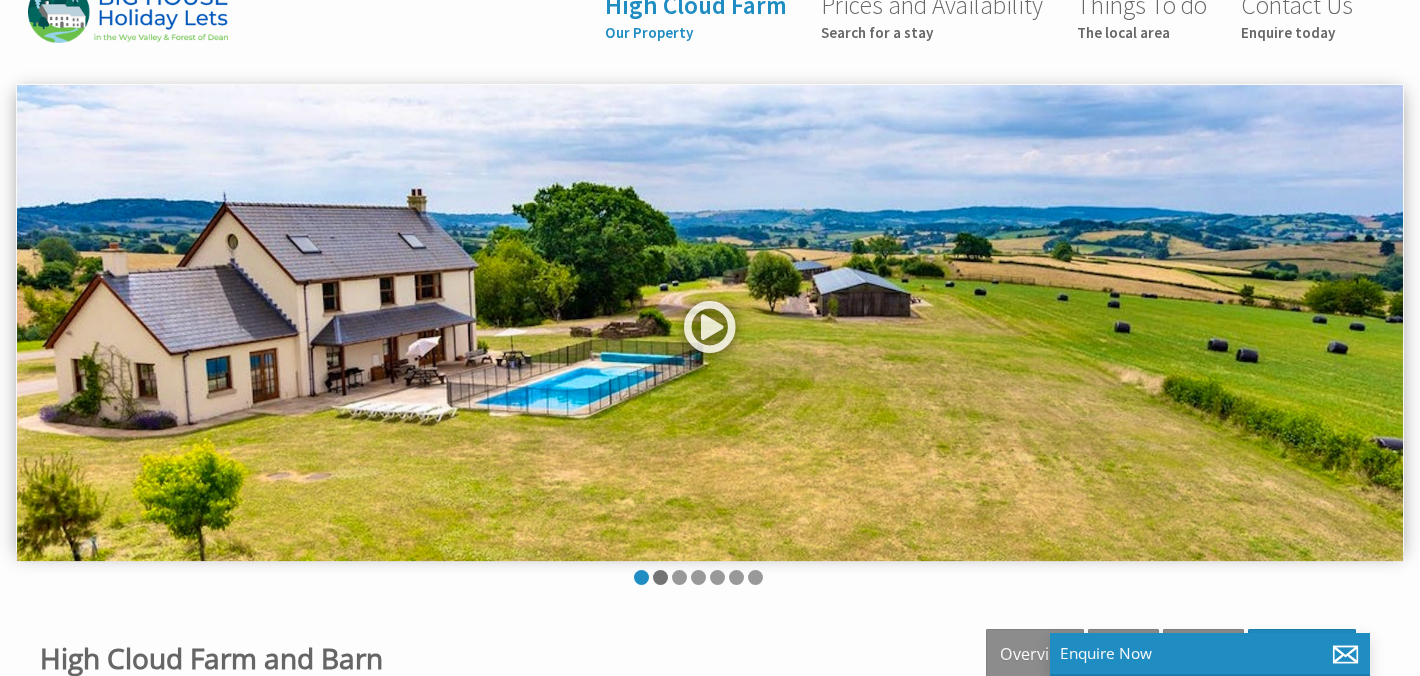 click at bounding box center [660, 577] 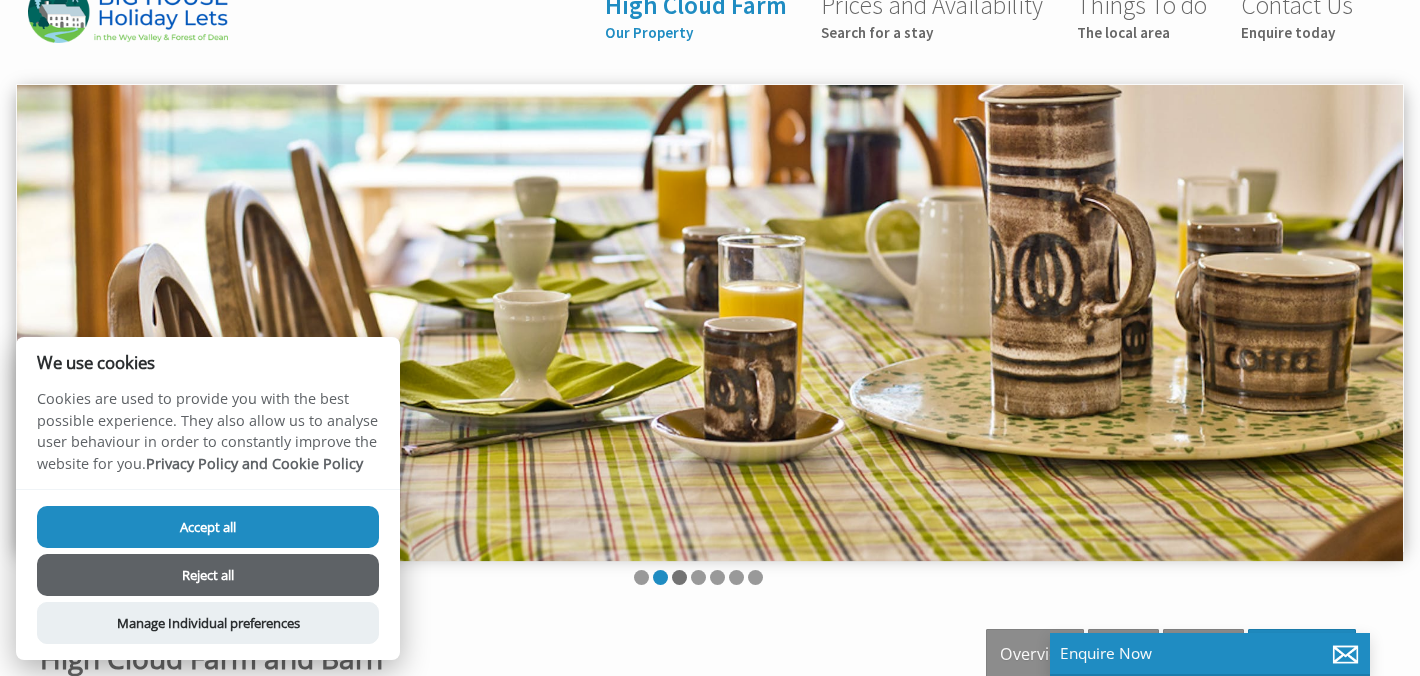 click at bounding box center [679, 577] 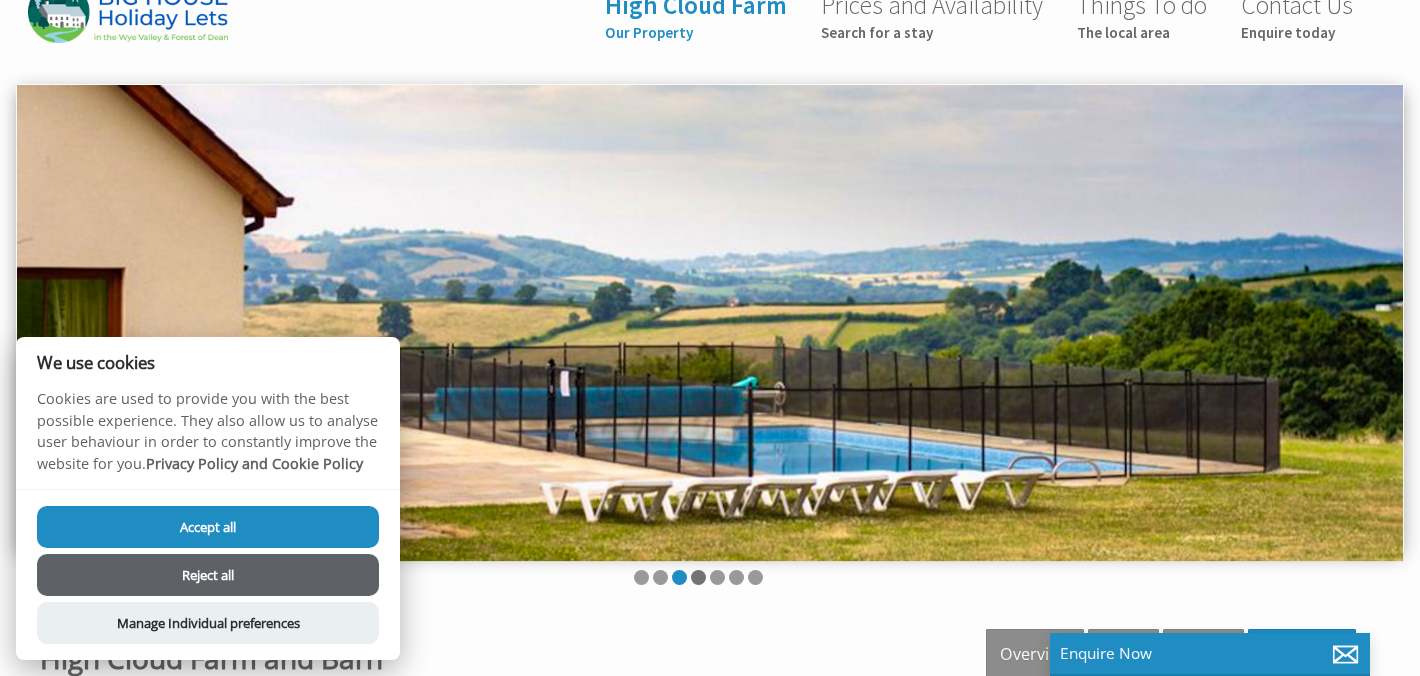 click at bounding box center (698, 577) 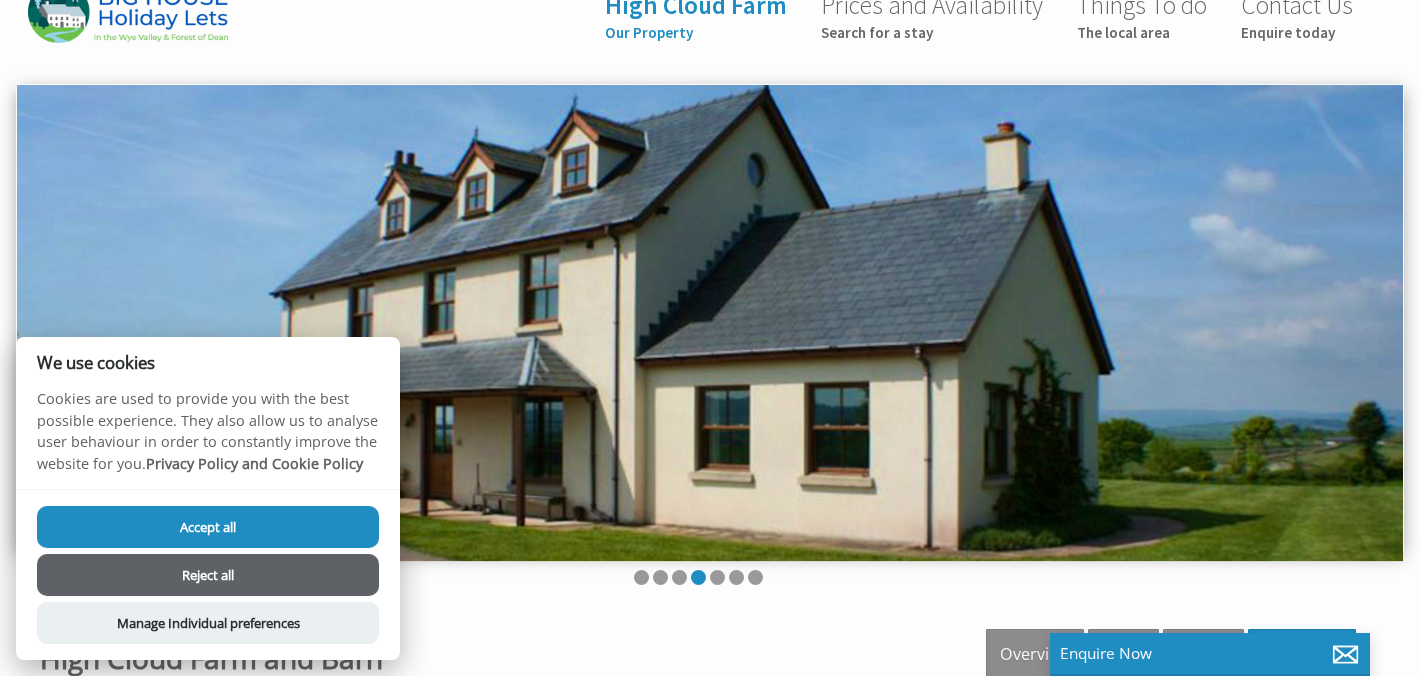 click at bounding box center [698, 579] 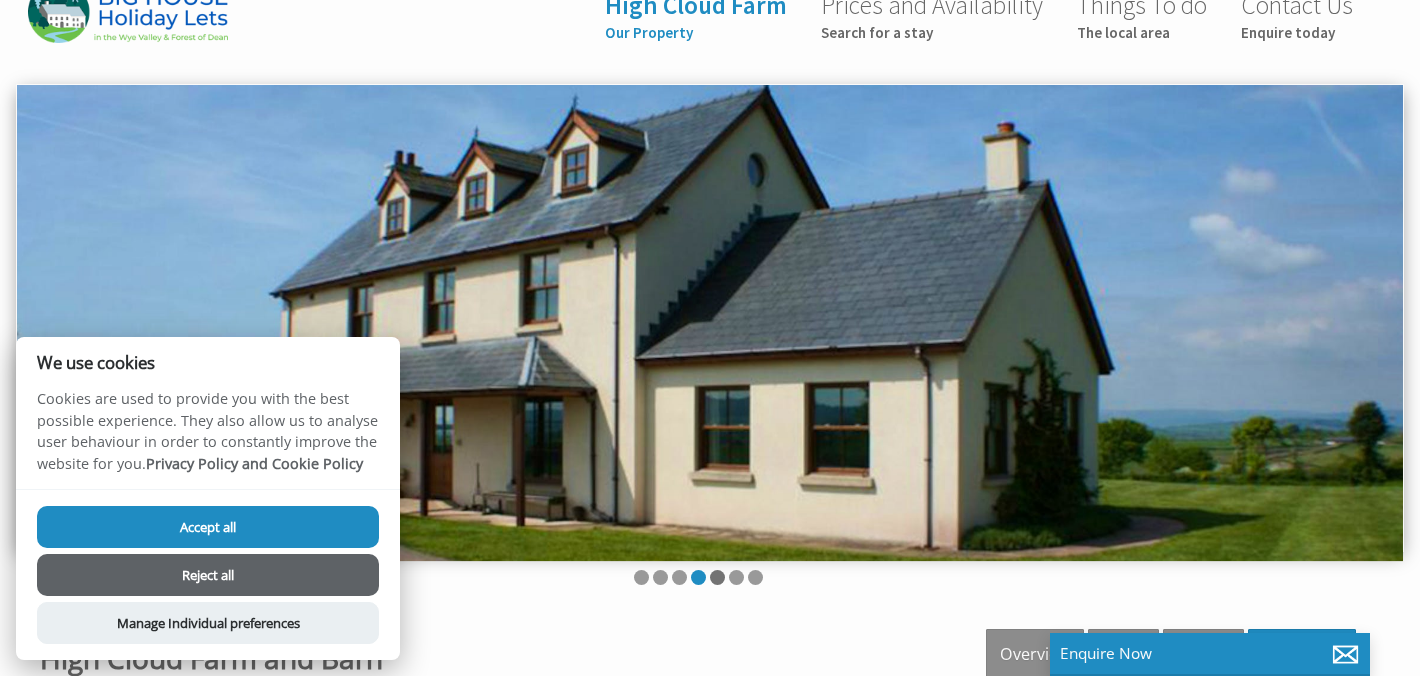 click at bounding box center (717, 577) 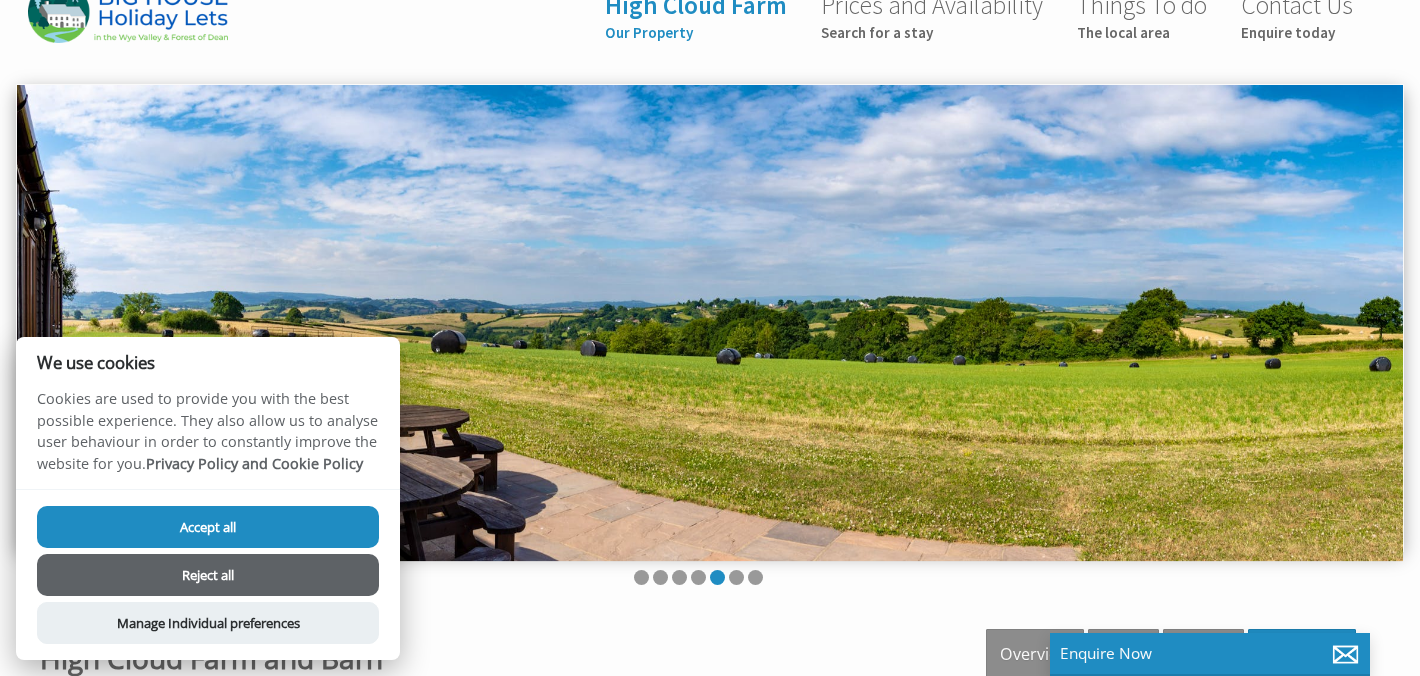 click at bounding box center (698, 579) 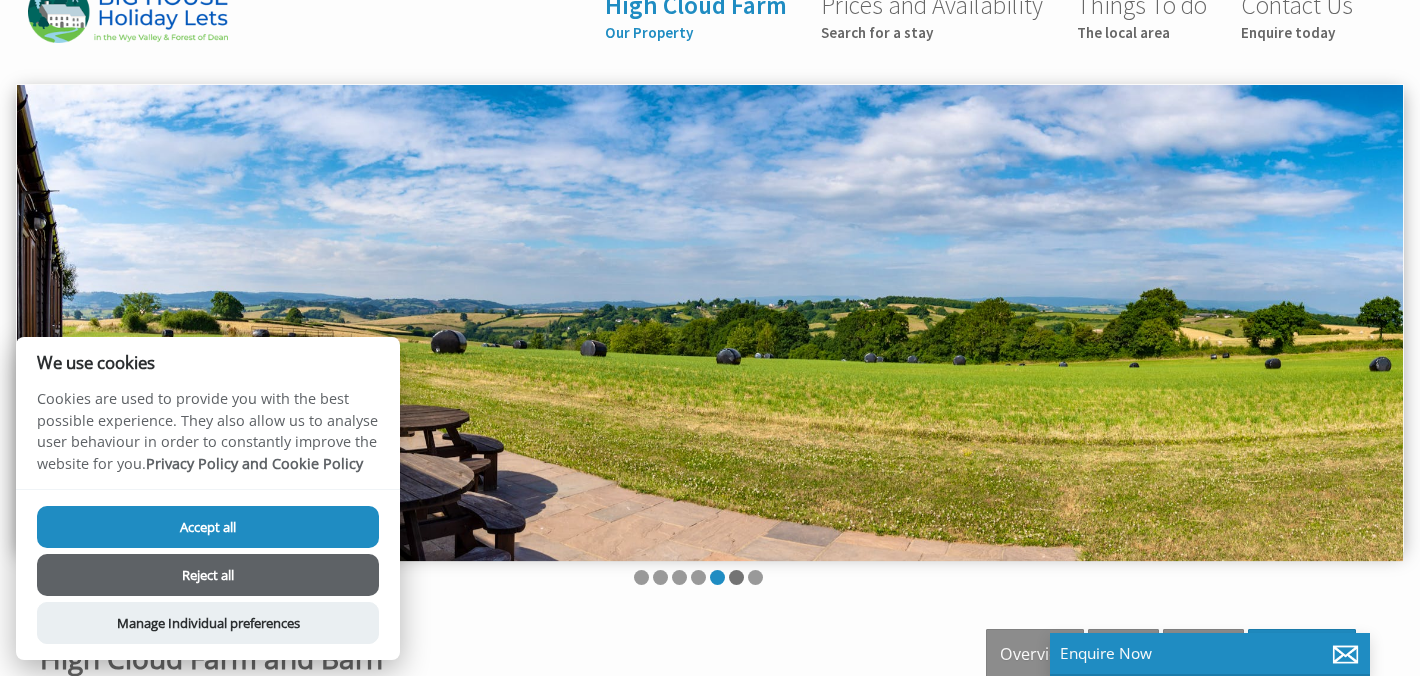 click at bounding box center [736, 577] 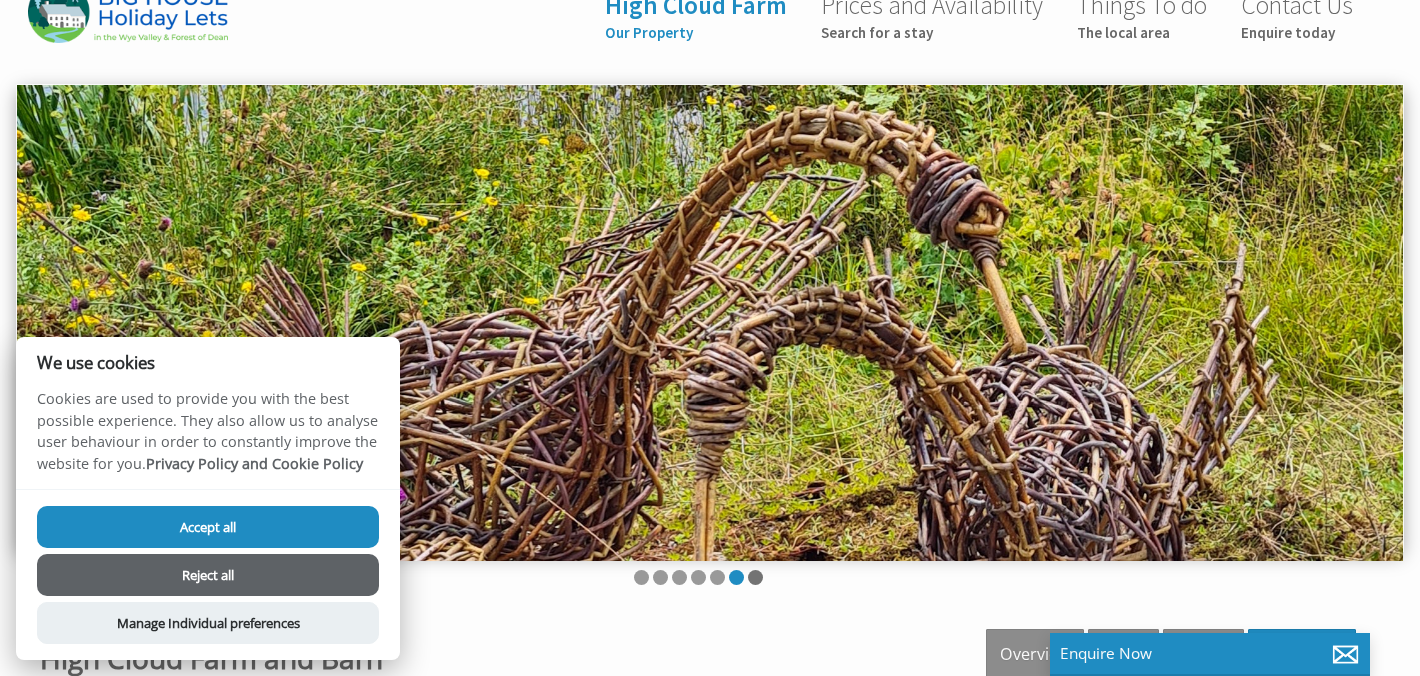 click at bounding box center (755, 577) 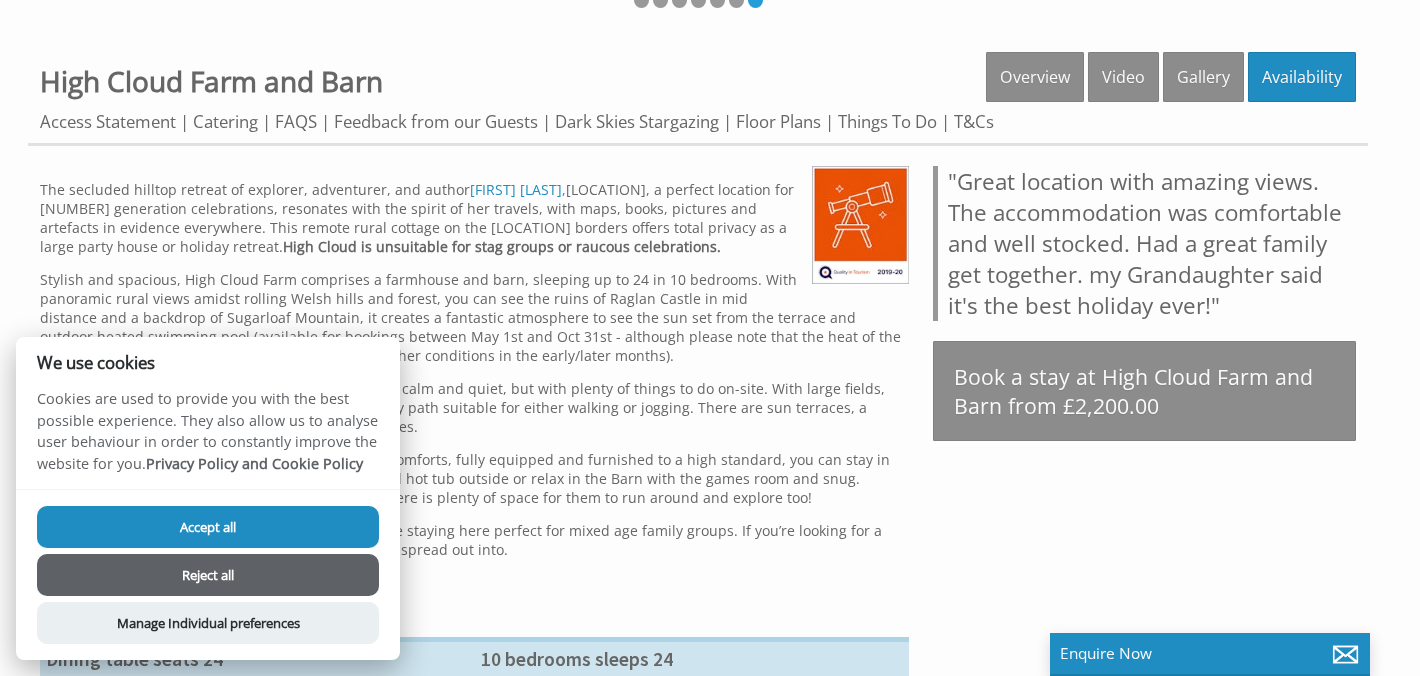 scroll, scrollTop: 671, scrollLeft: 0, axis: vertical 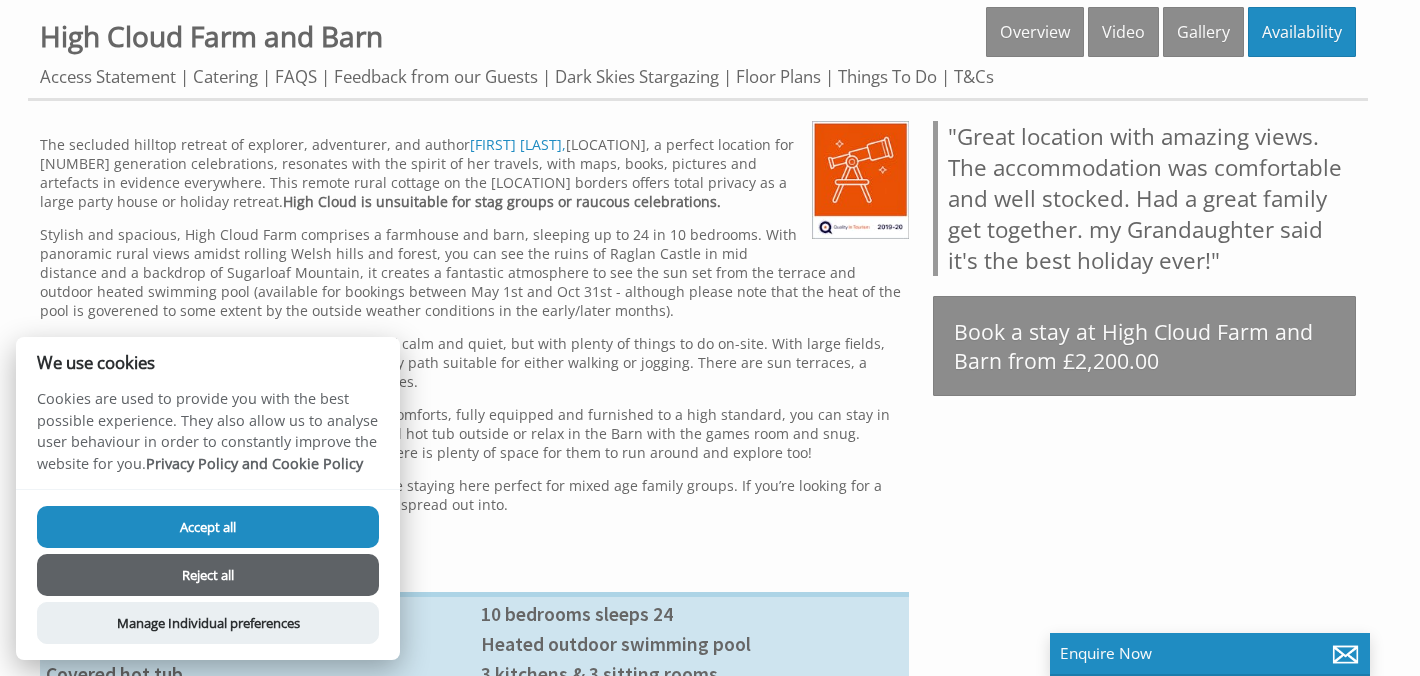 click on "Accept all" at bounding box center [208, 527] 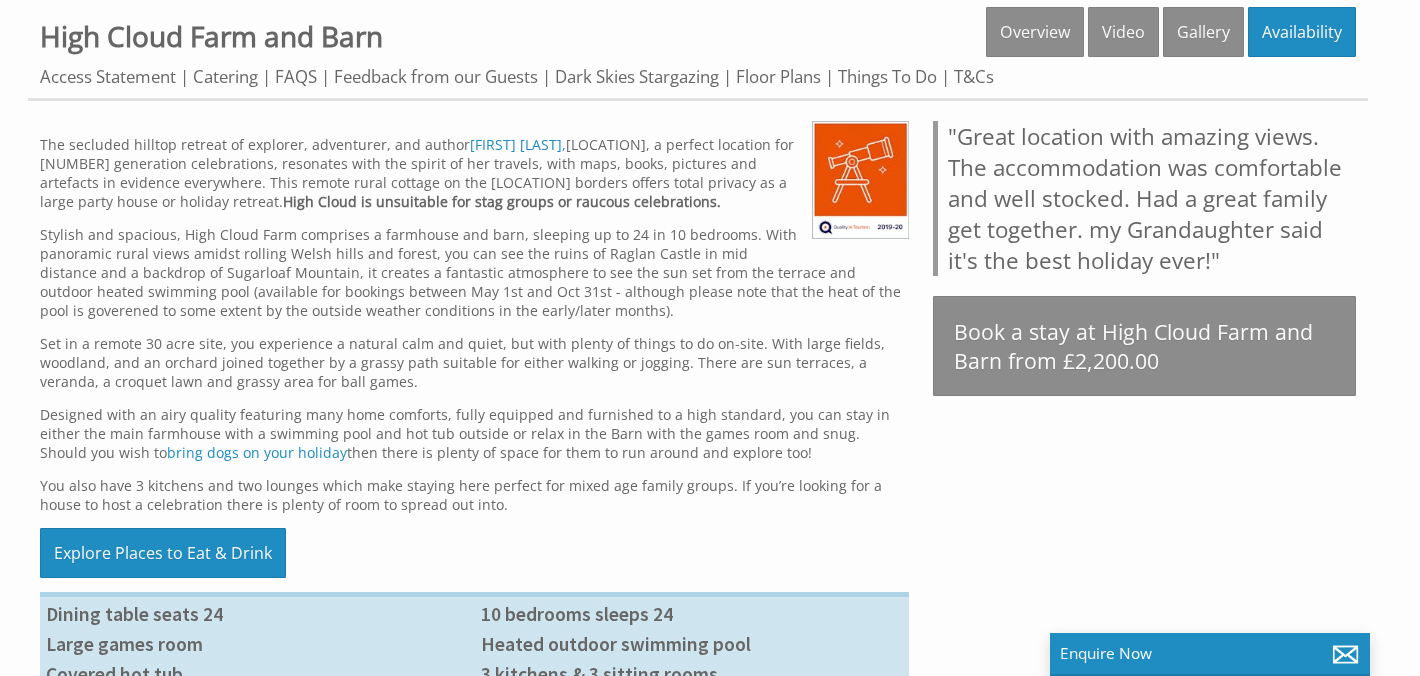scroll, scrollTop: 804, scrollLeft: 0, axis: vertical 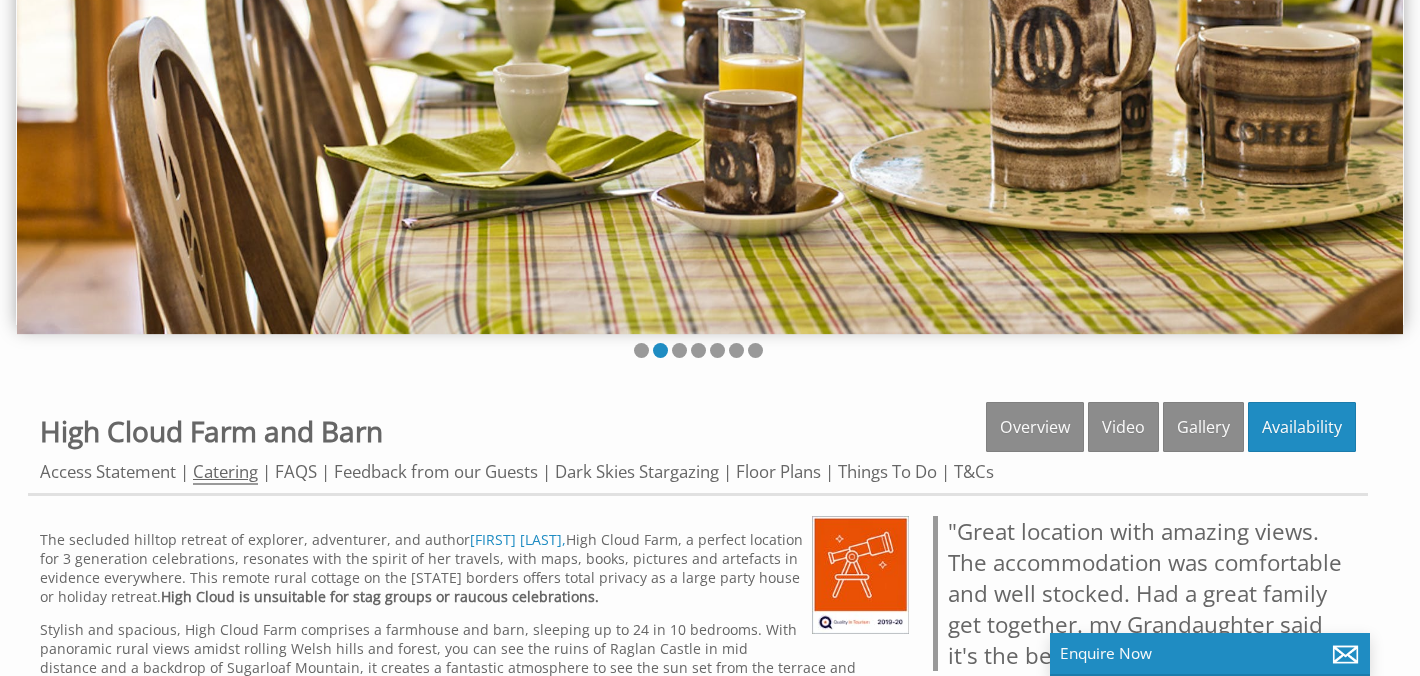 click on "Catering" at bounding box center [225, 472] 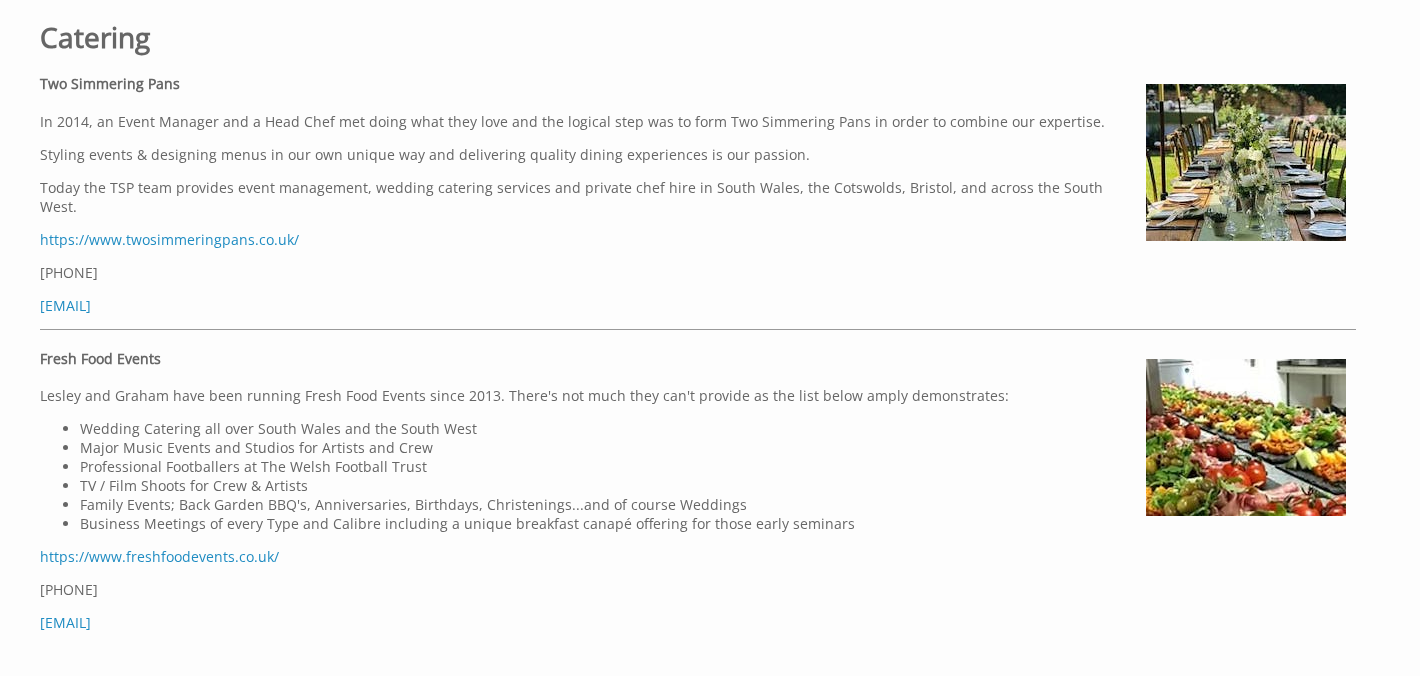 scroll, scrollTop: 621, scrollLeft: 0, axis: vertical 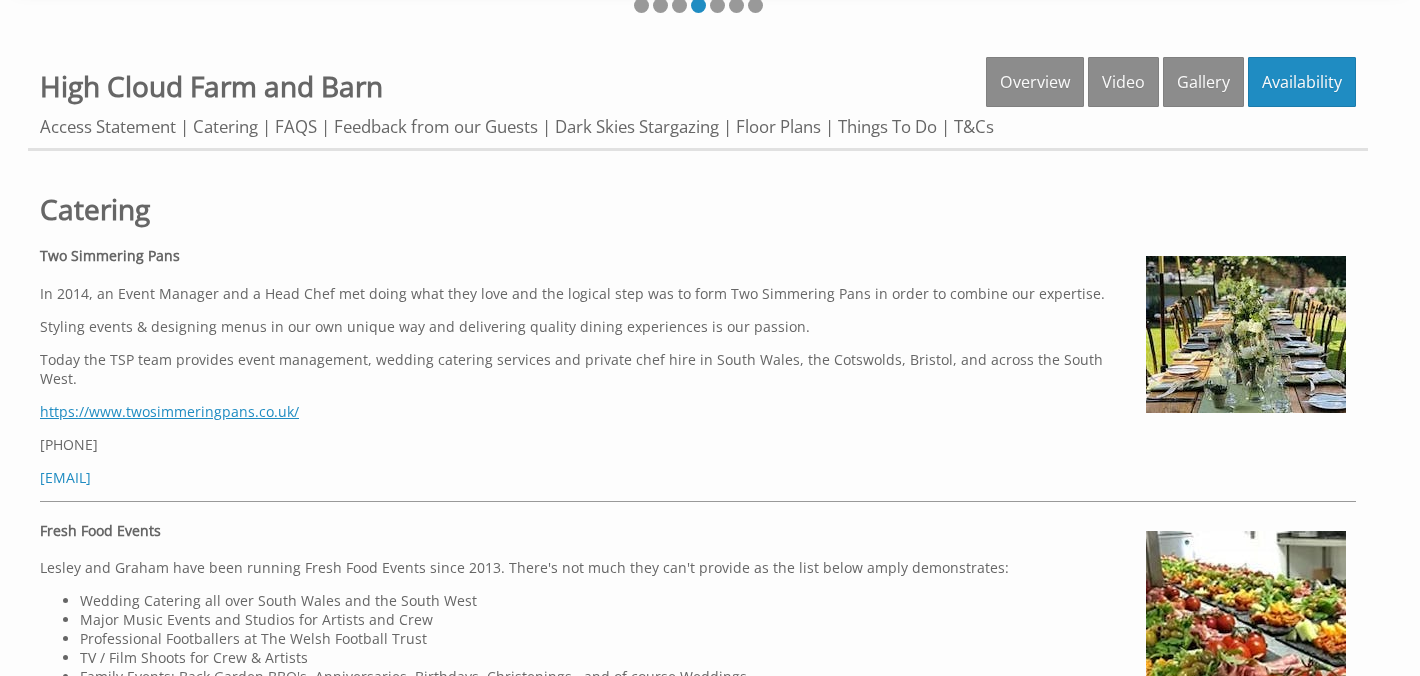 click on "https://www.twosimmeringpans.co.uk/" at bounding box center (169, 411) 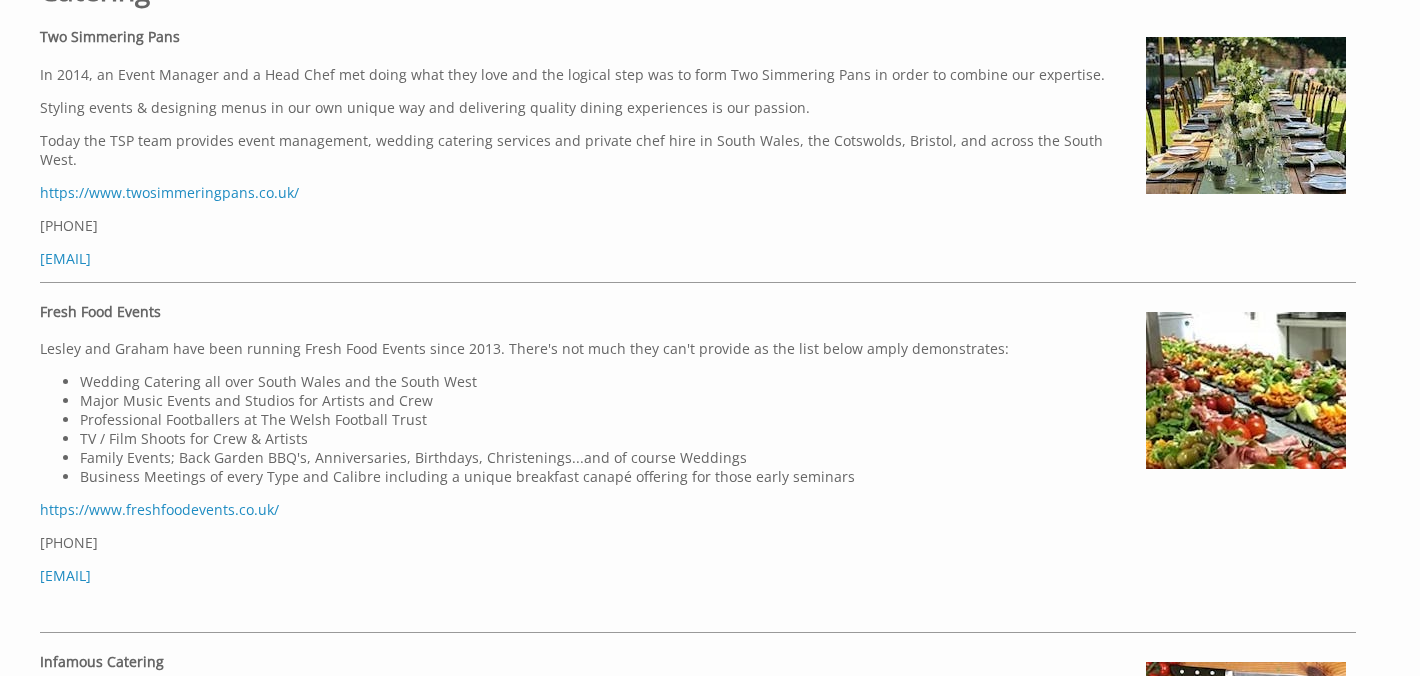 scroll, scrollTop: 843, scrollLeft: 0, axis: vertical 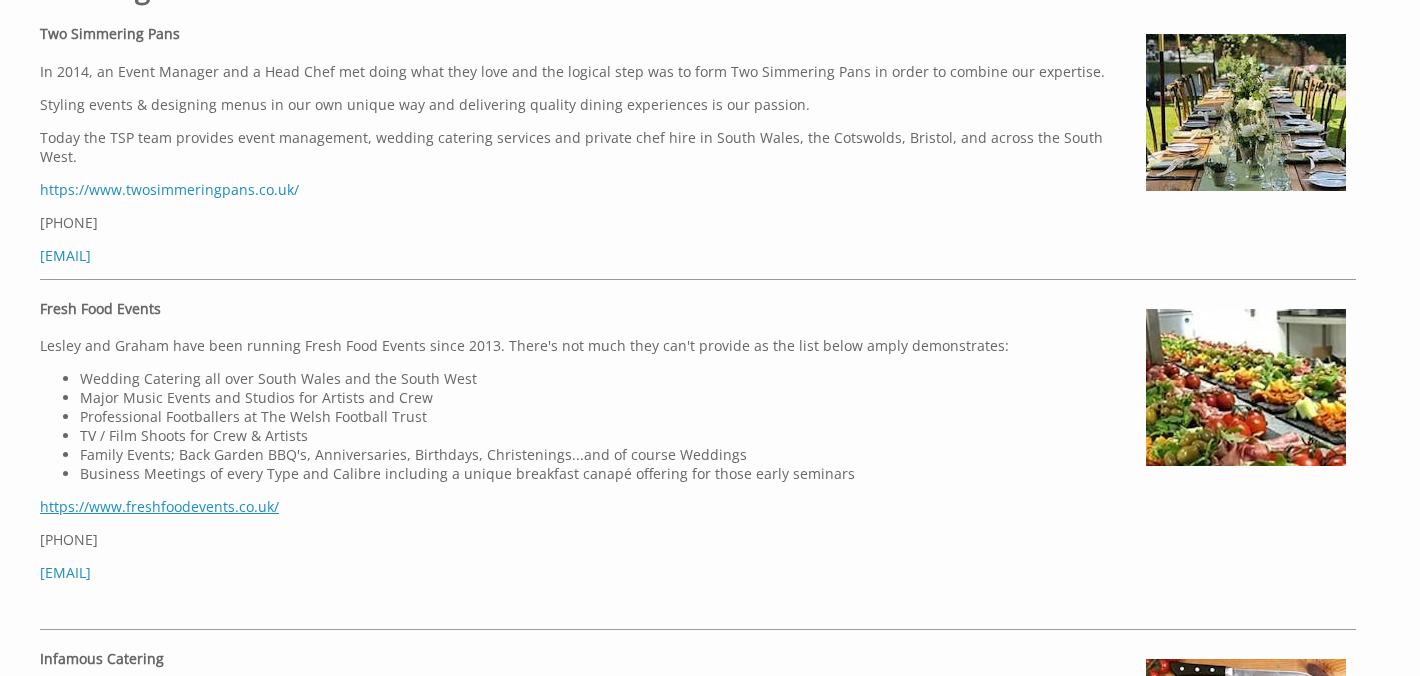 click on "https://www.freshfoodevents.co.uk/" at bounding box center (159, 506) 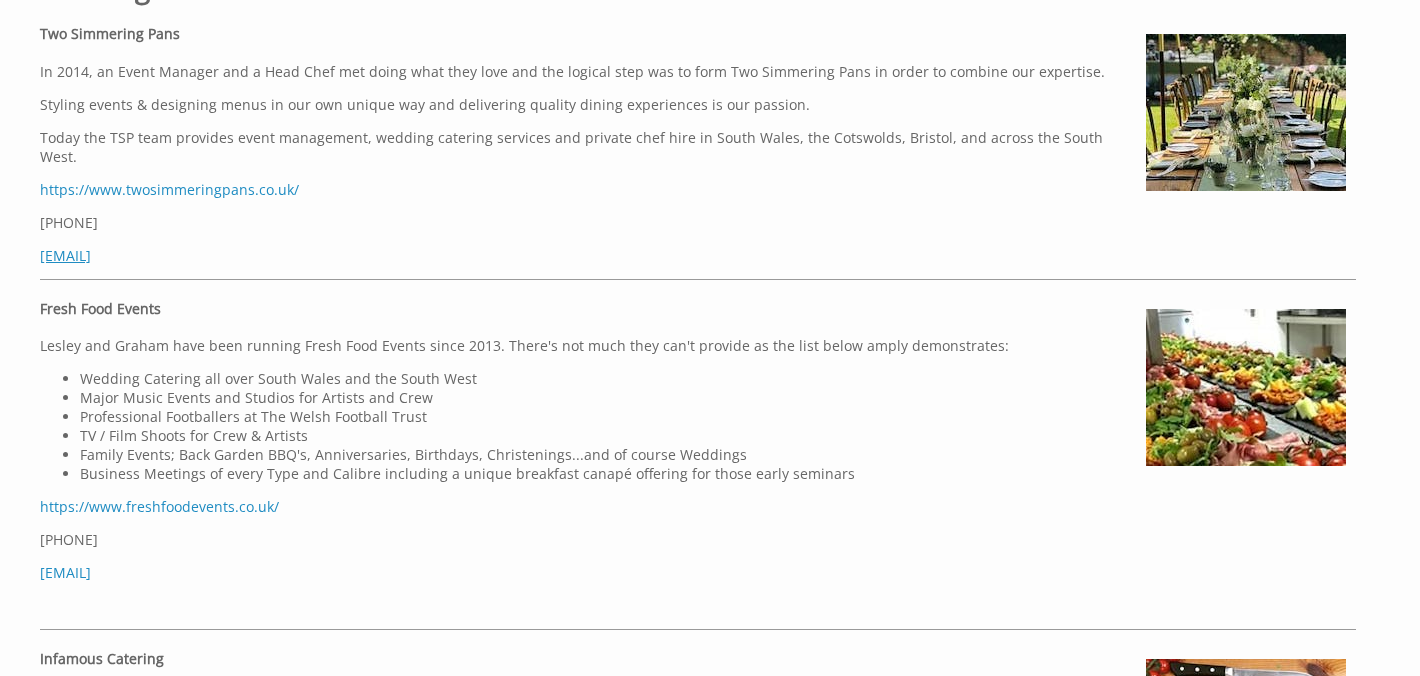click on "info@twosimmeringpans.co.uk" at bounding box center [65, 255] 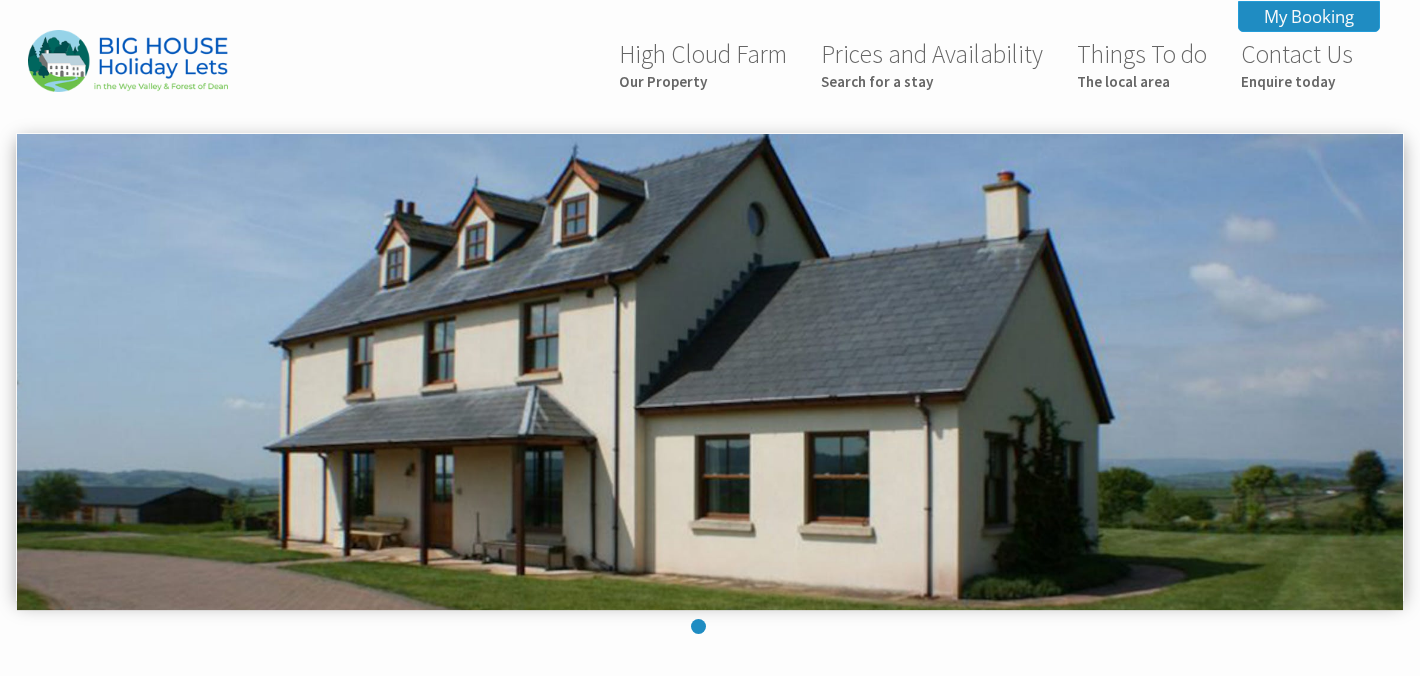scroll, scrollTop: 0, scrollLeft: 0, axis: both 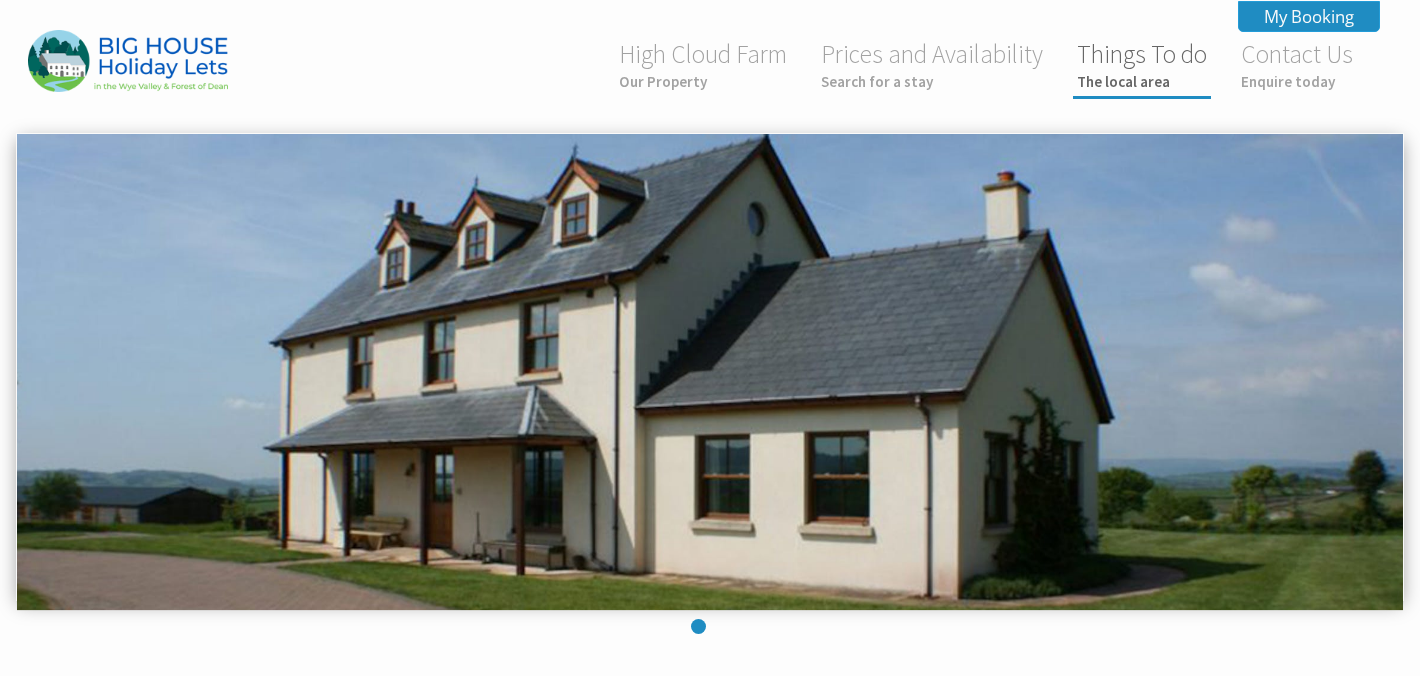 click on "Things To do The local area" at bounding box center [1142, 64] 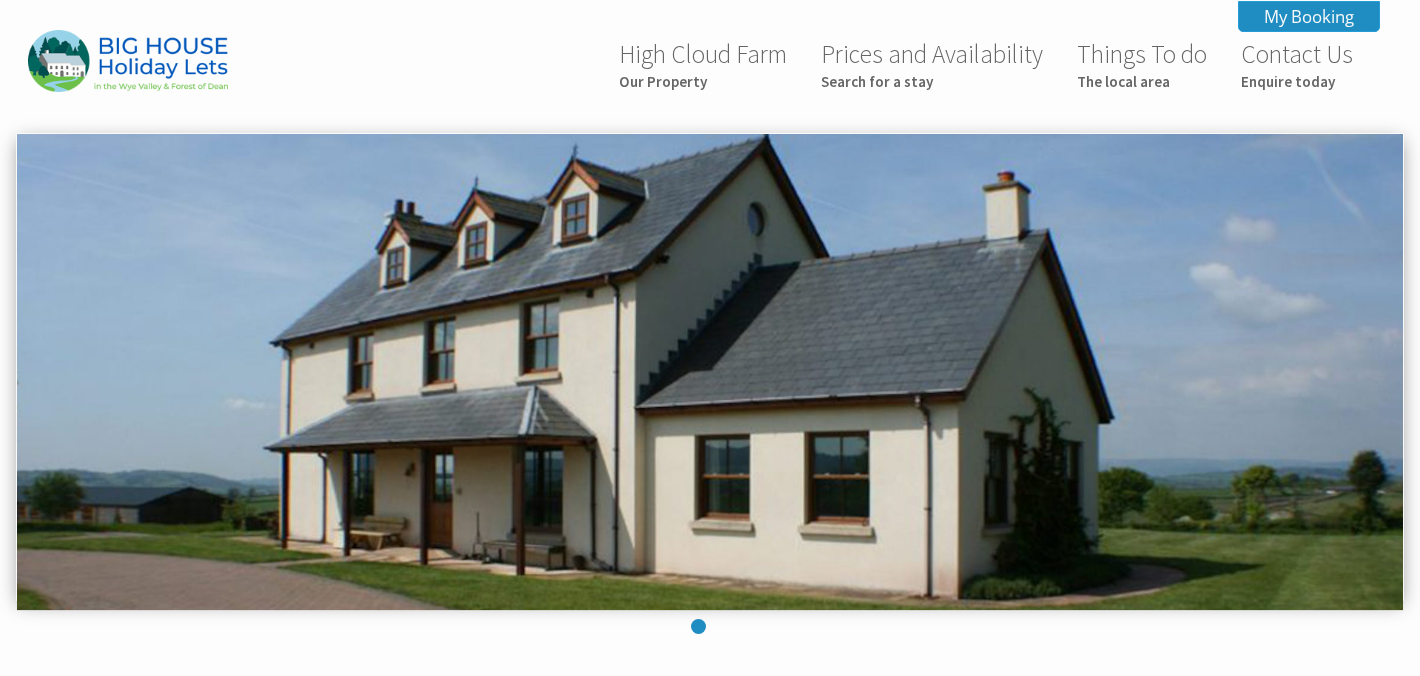 scroll, scrollTop: 0, scrollLeft: 0, axis: both 